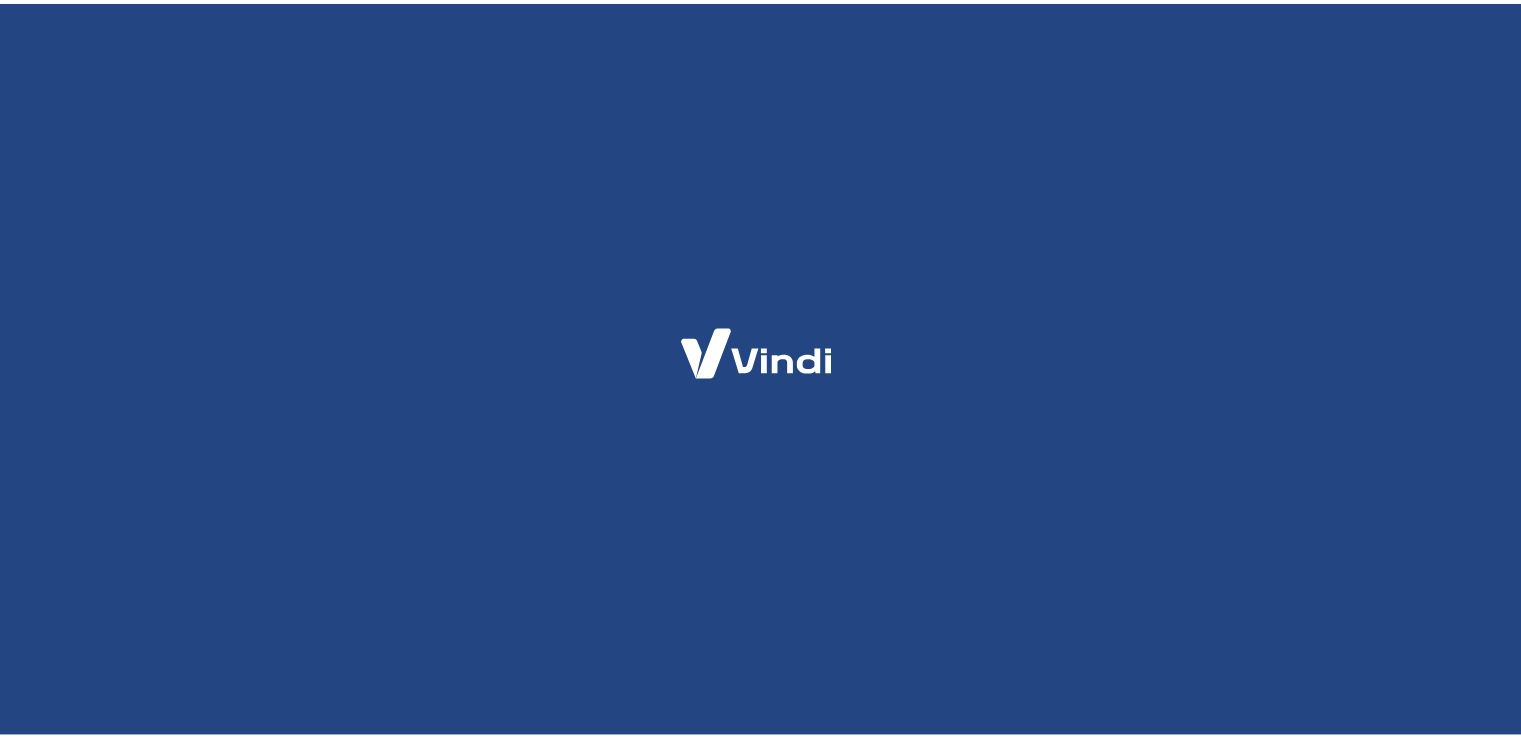 scroll, scrollTop: 0, scrollLeft: 0, axis: both 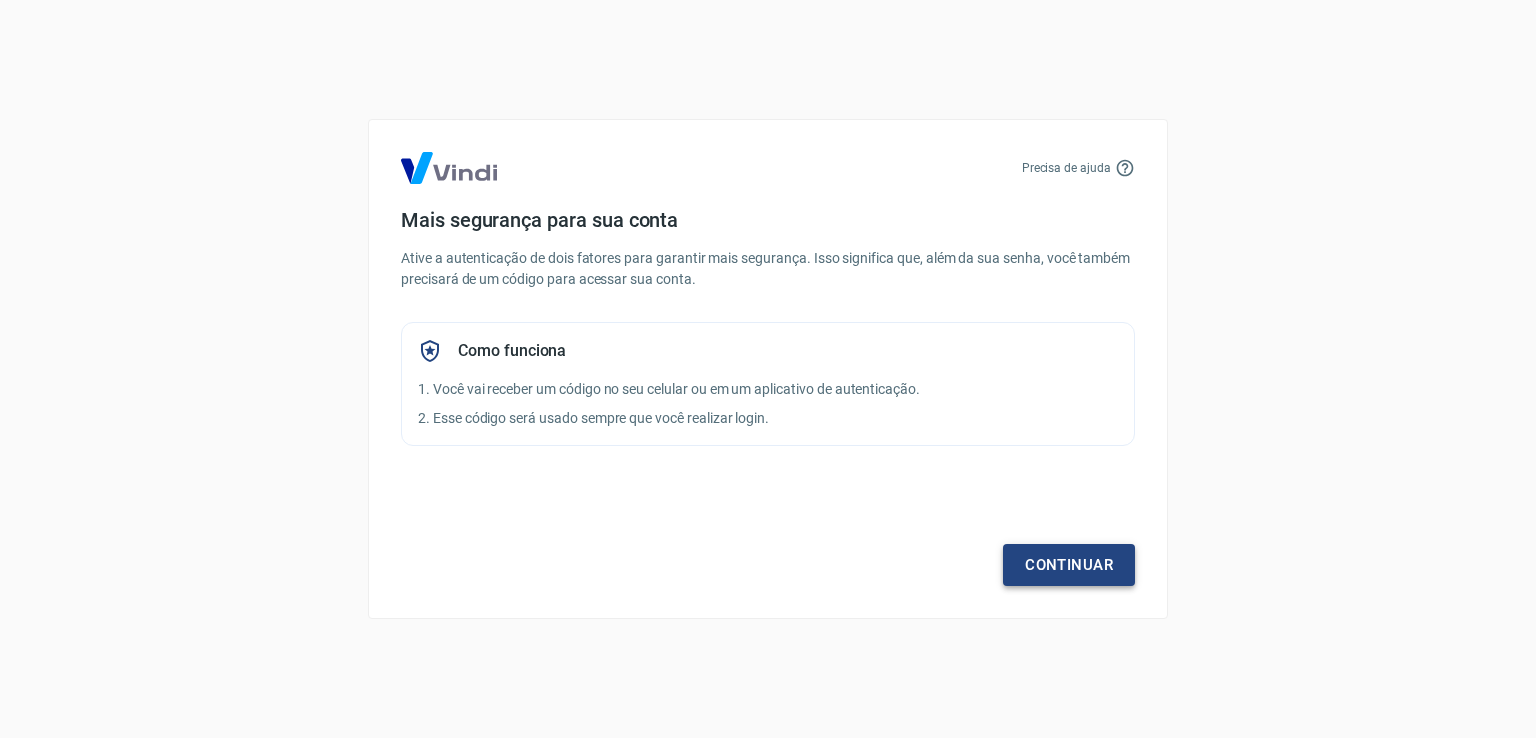 click on "Continuar" at bounding box center (1069, 565) 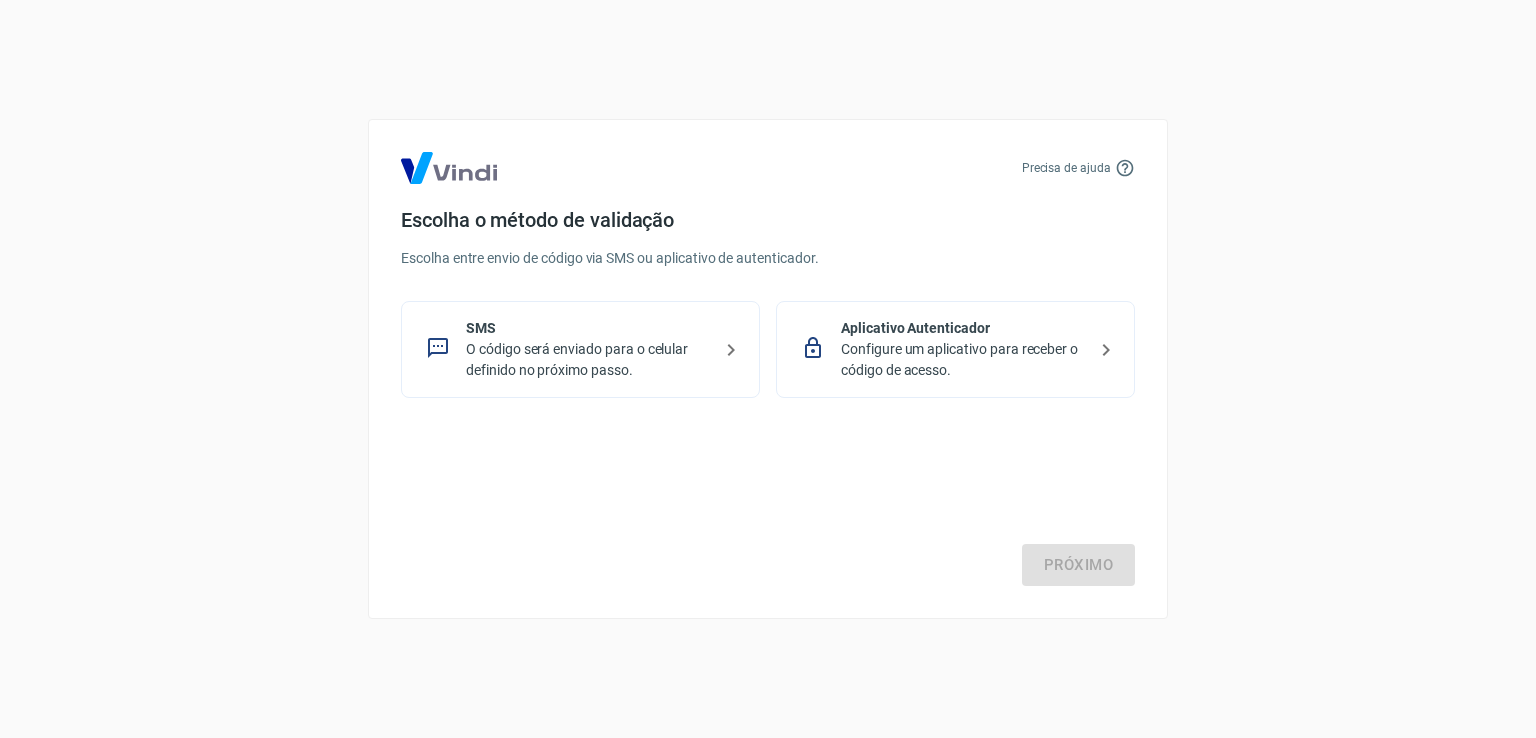 click on "SMS" at bounding box center [588, 328] 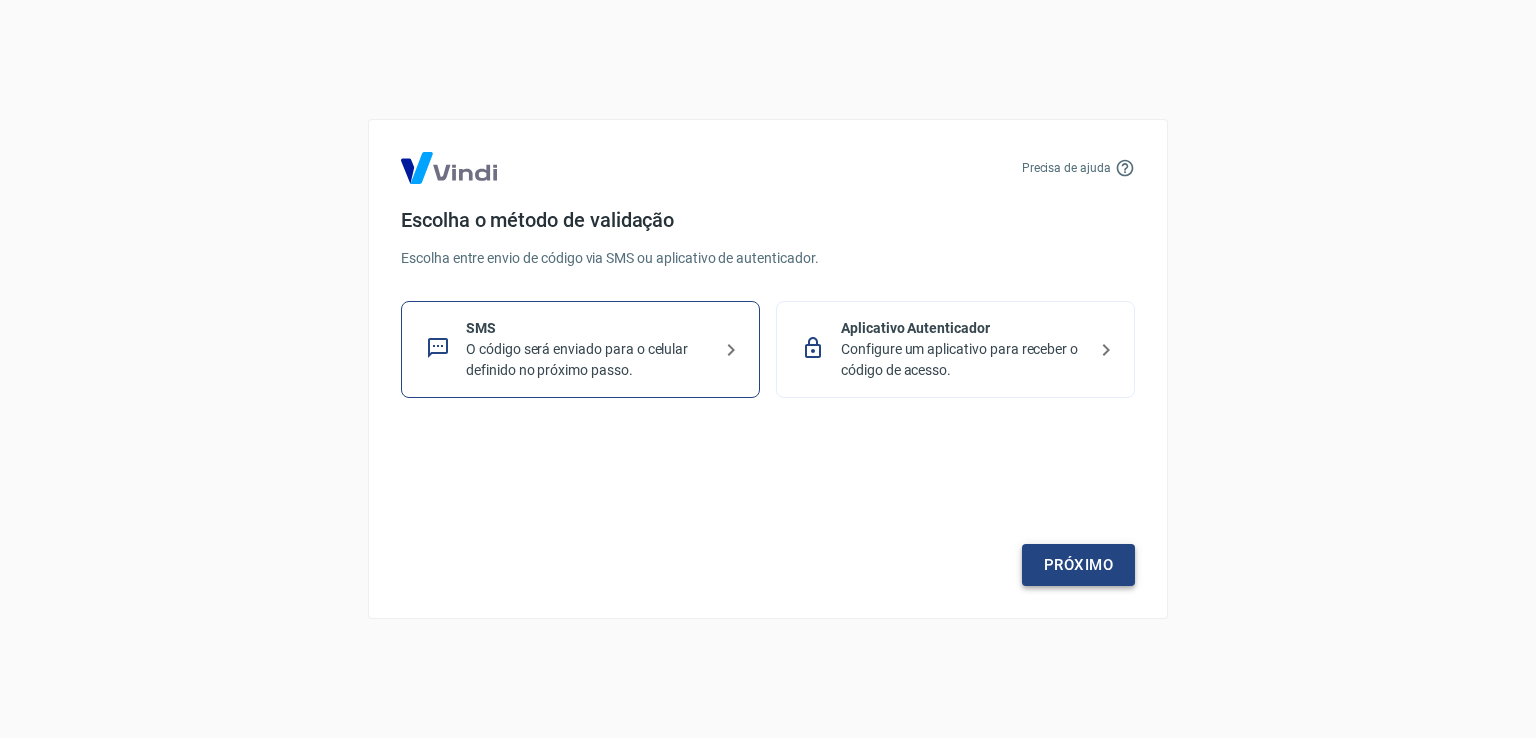 click on "Próximo" at bounding box center (1078, 565) 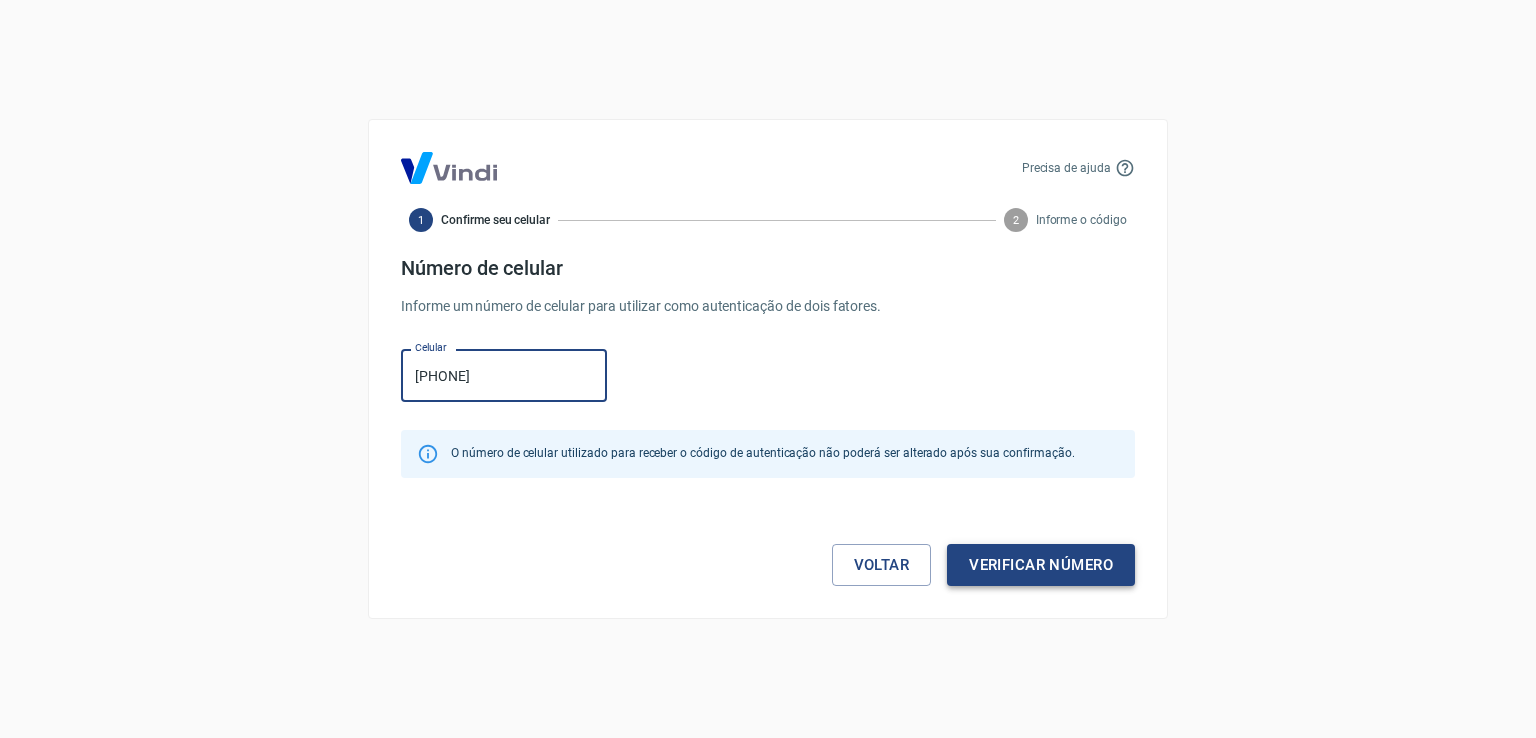 type on "[PHONE]" 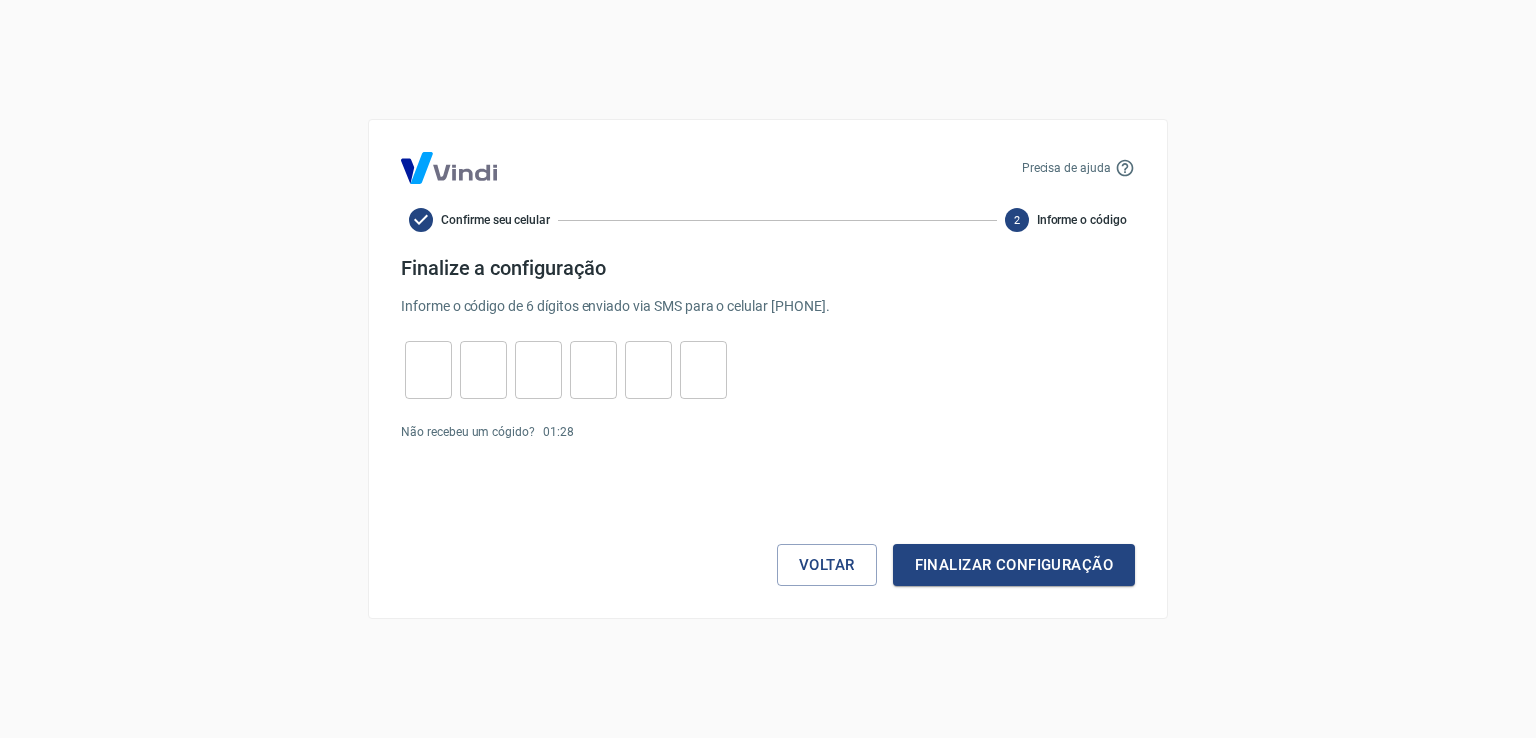 click at bounding box center [428, 370] 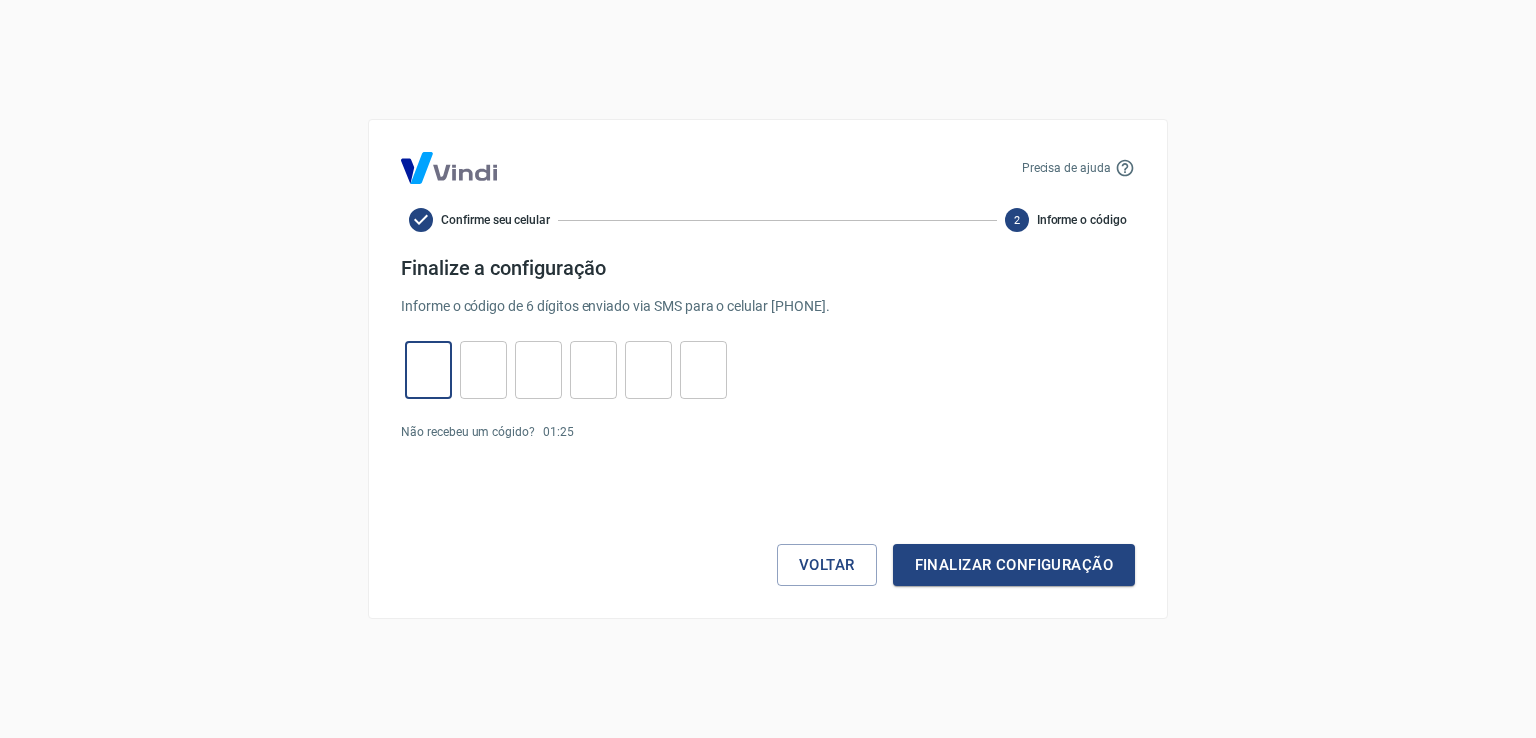 type on "2" 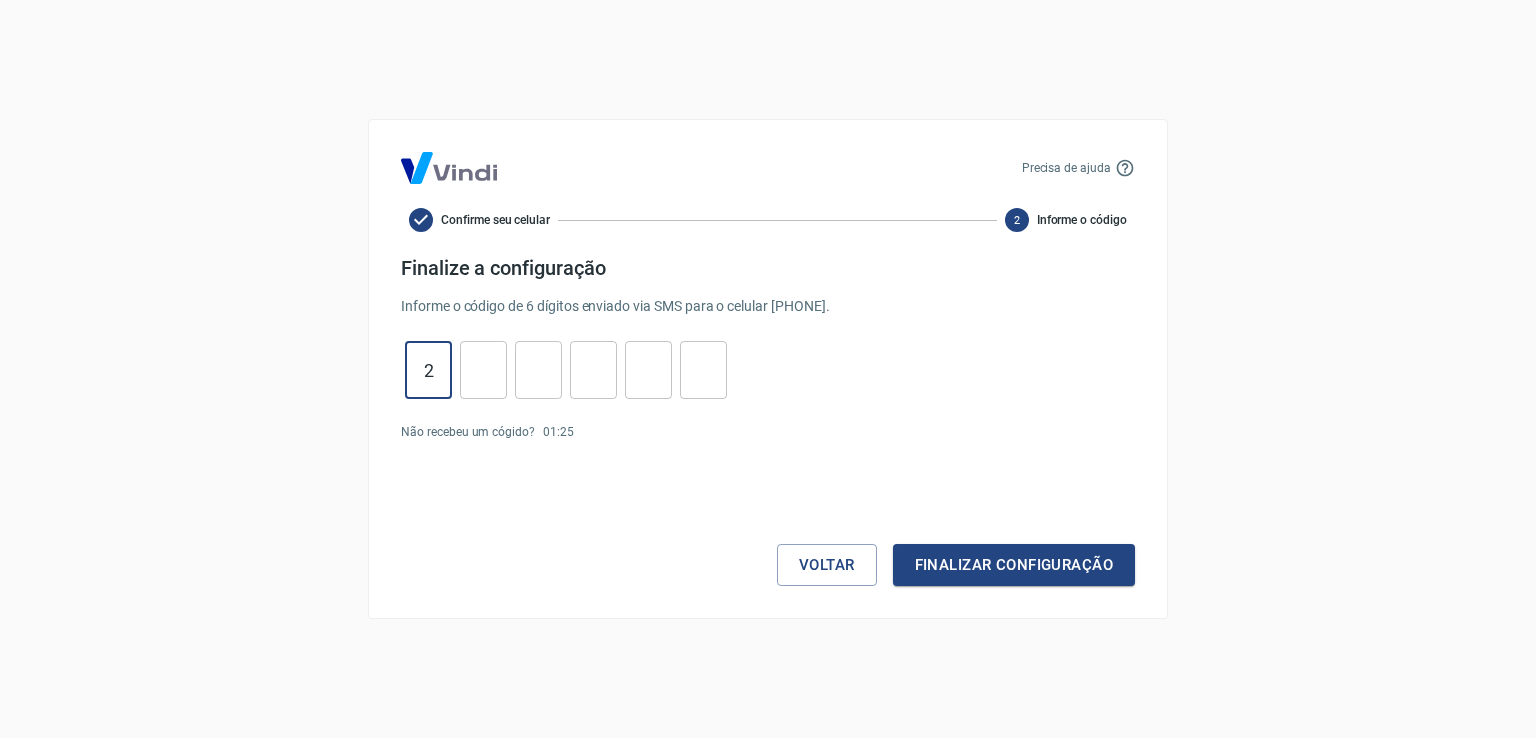 type on "4" 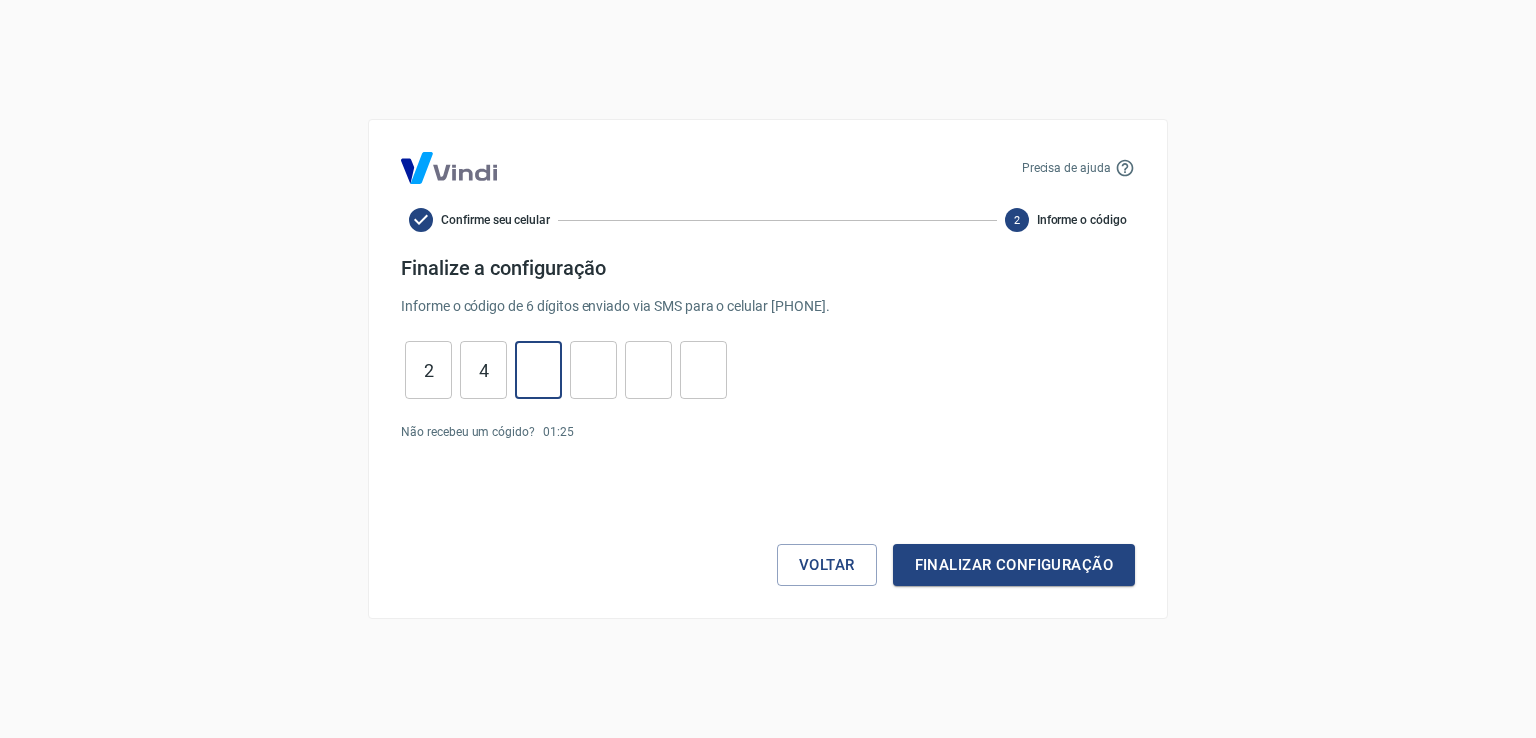 type on "1" 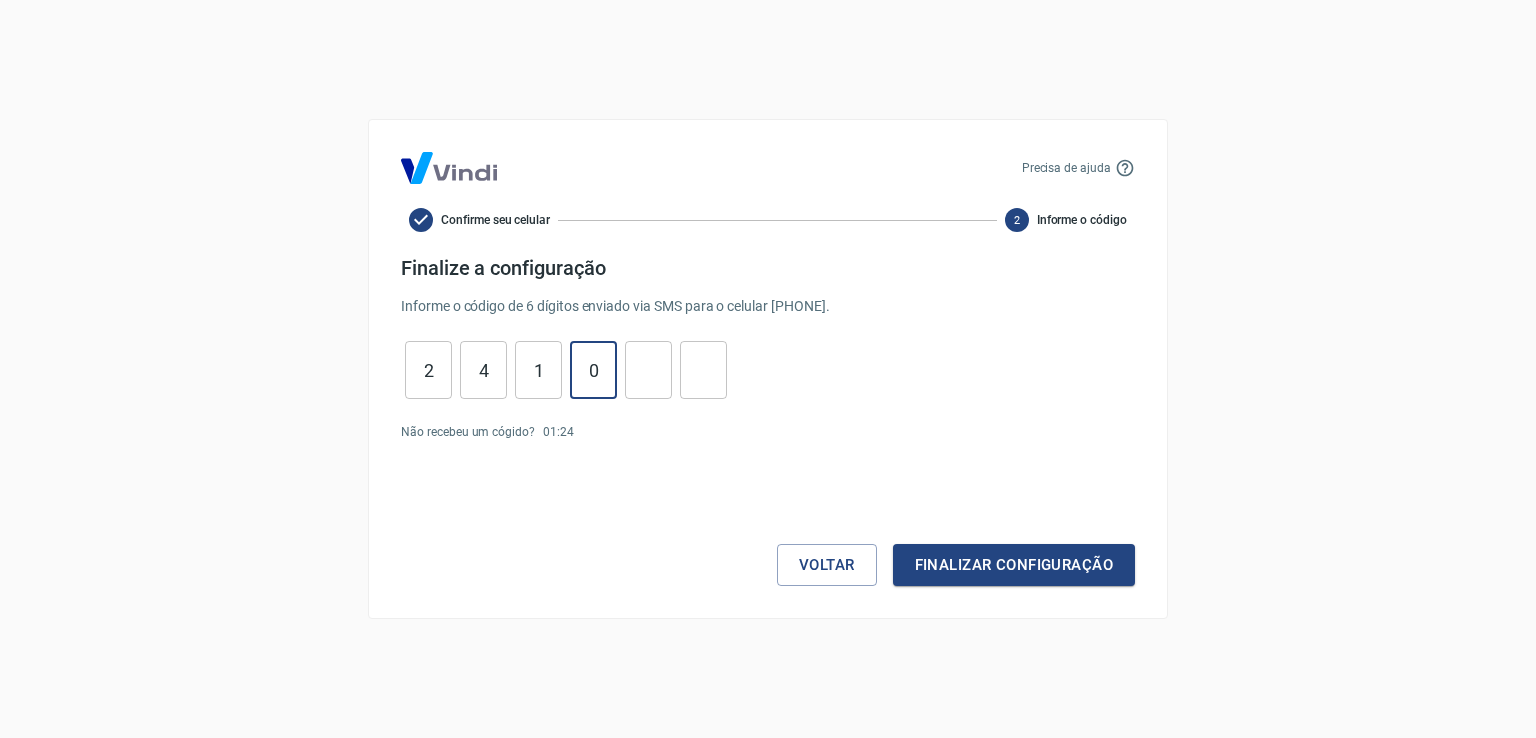type on "0" 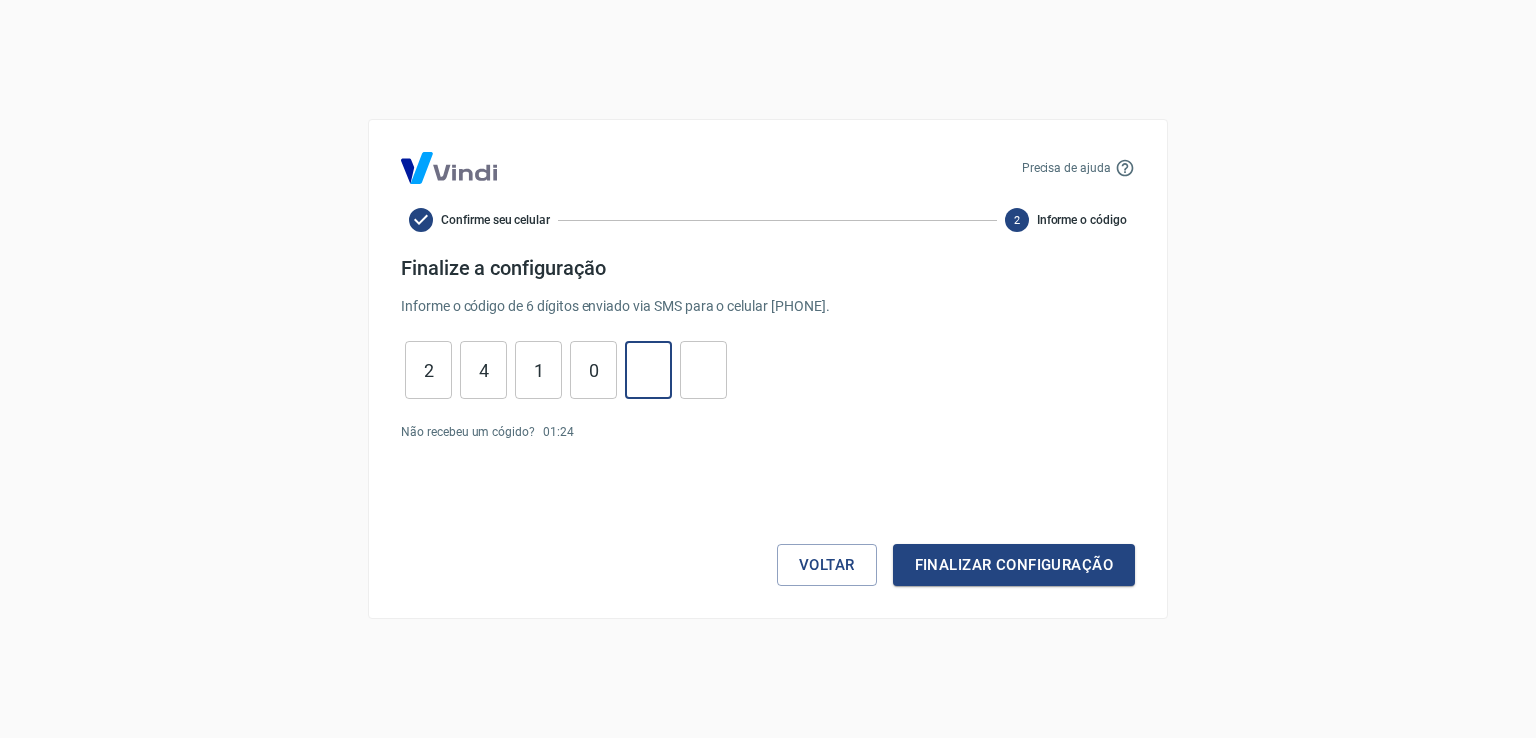 type on "0" 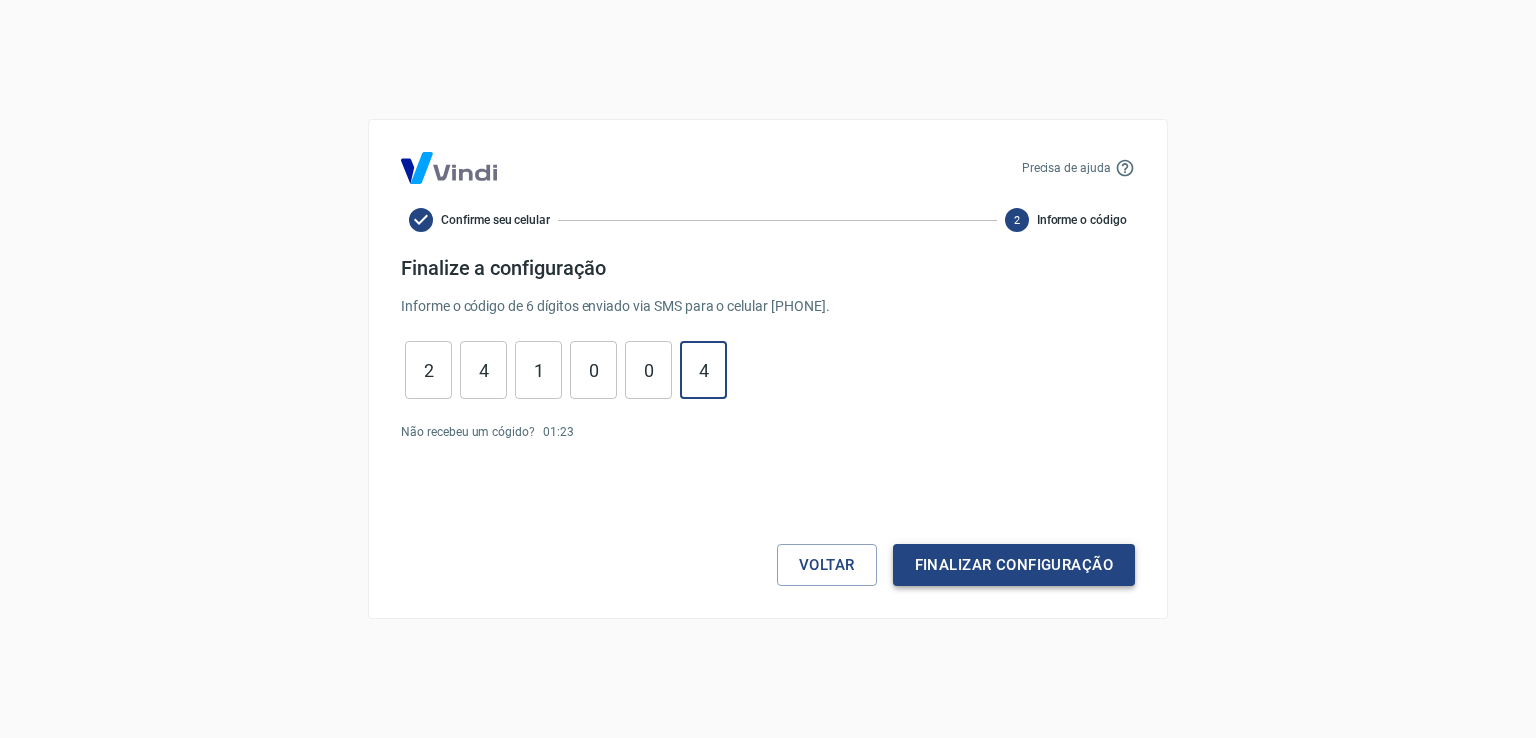 type on "4" 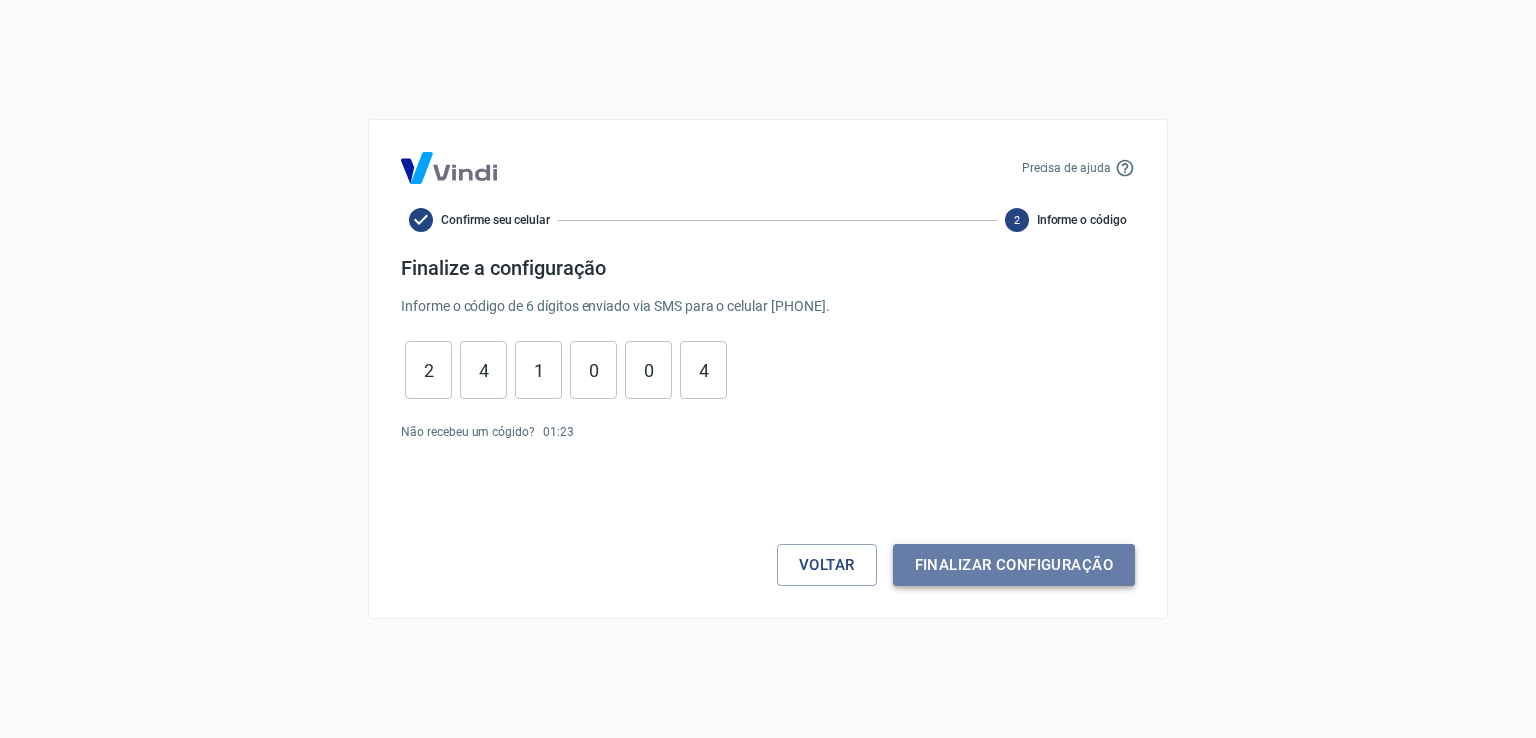 click on "Finalizar configuração" at bounding box center [1014, 565] 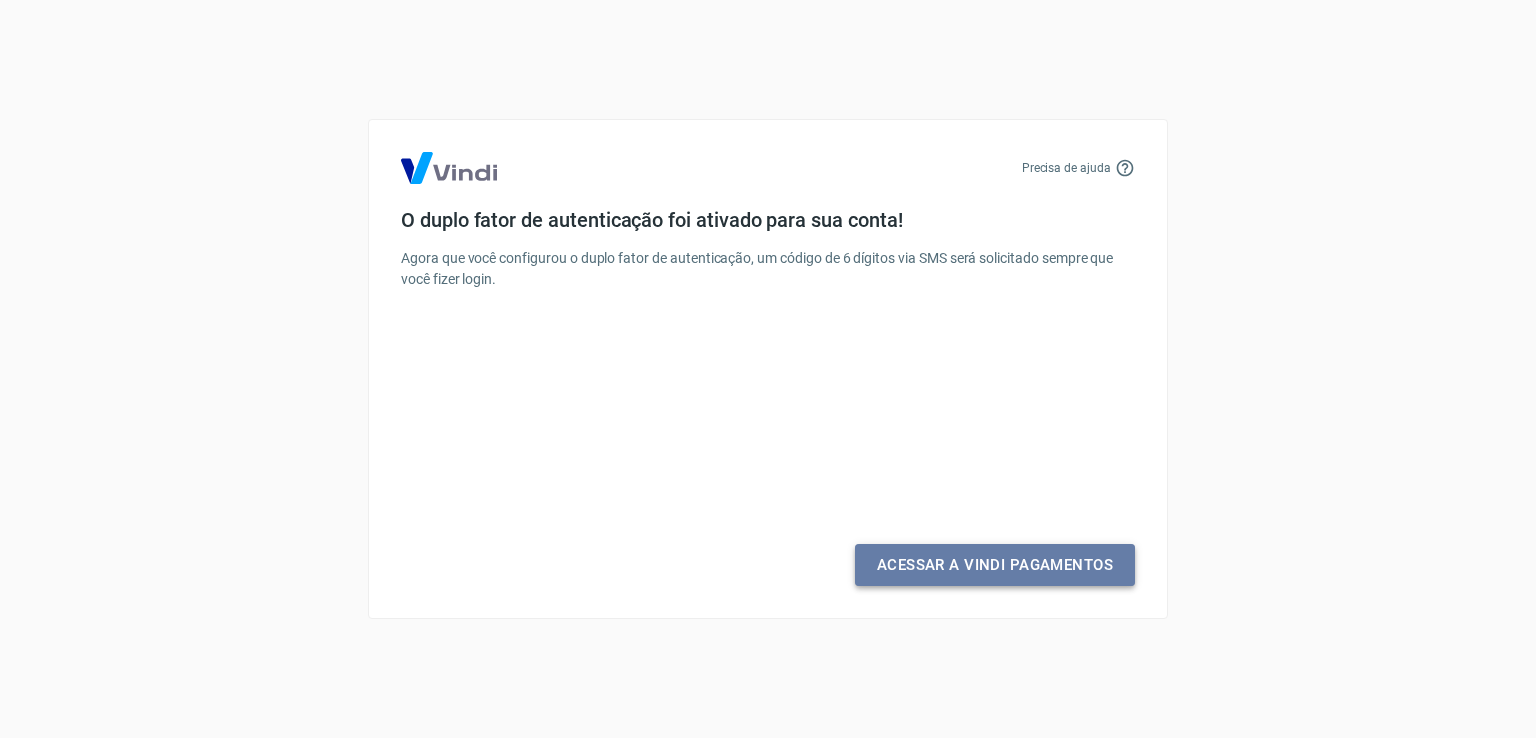 click on "Acessar a Vindi Pagamentos" at bounding box center (995, 565) 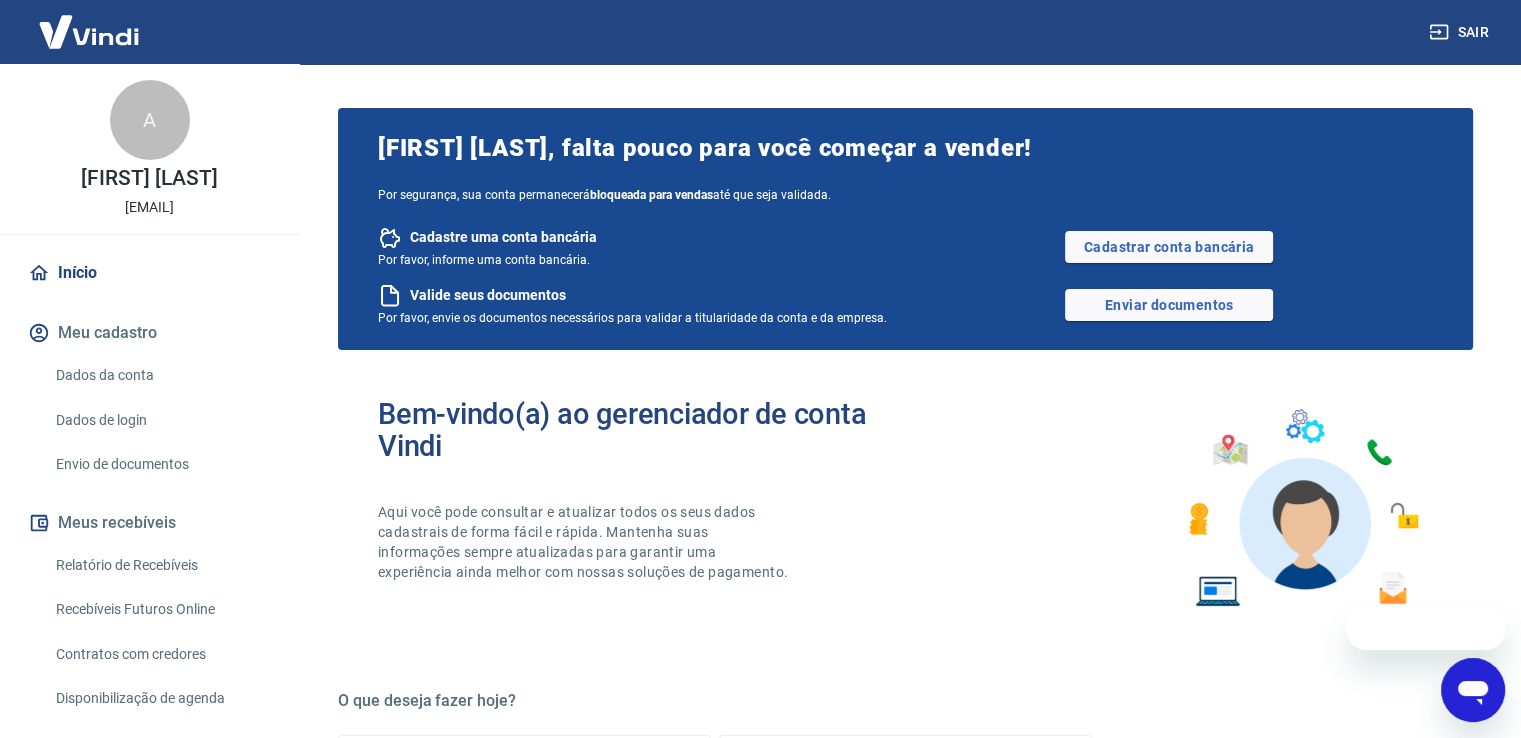 scroll, scrollTop: 0, scrollLeft: 0, axis: both 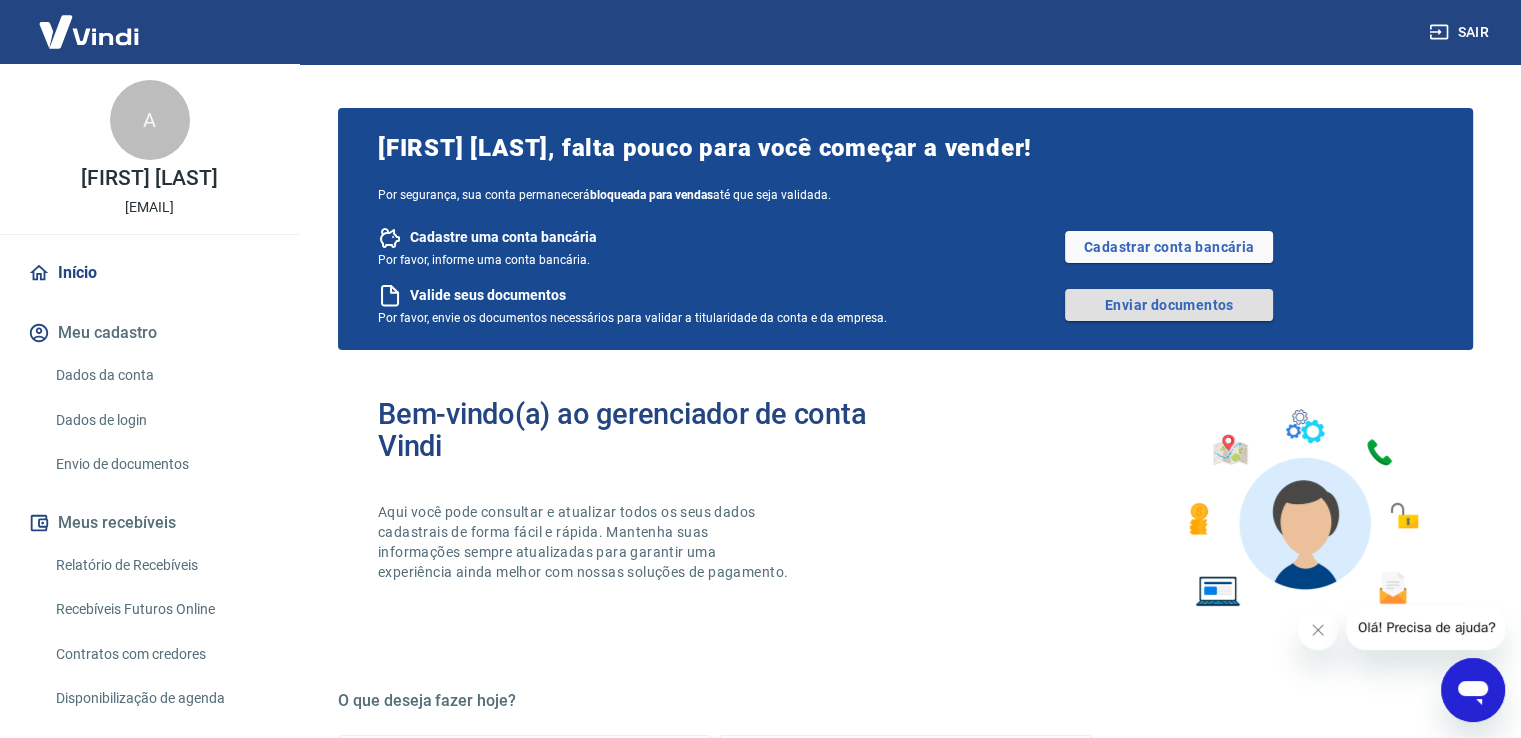 click on "Enviar documentos" at bounding box center (1169, 305) 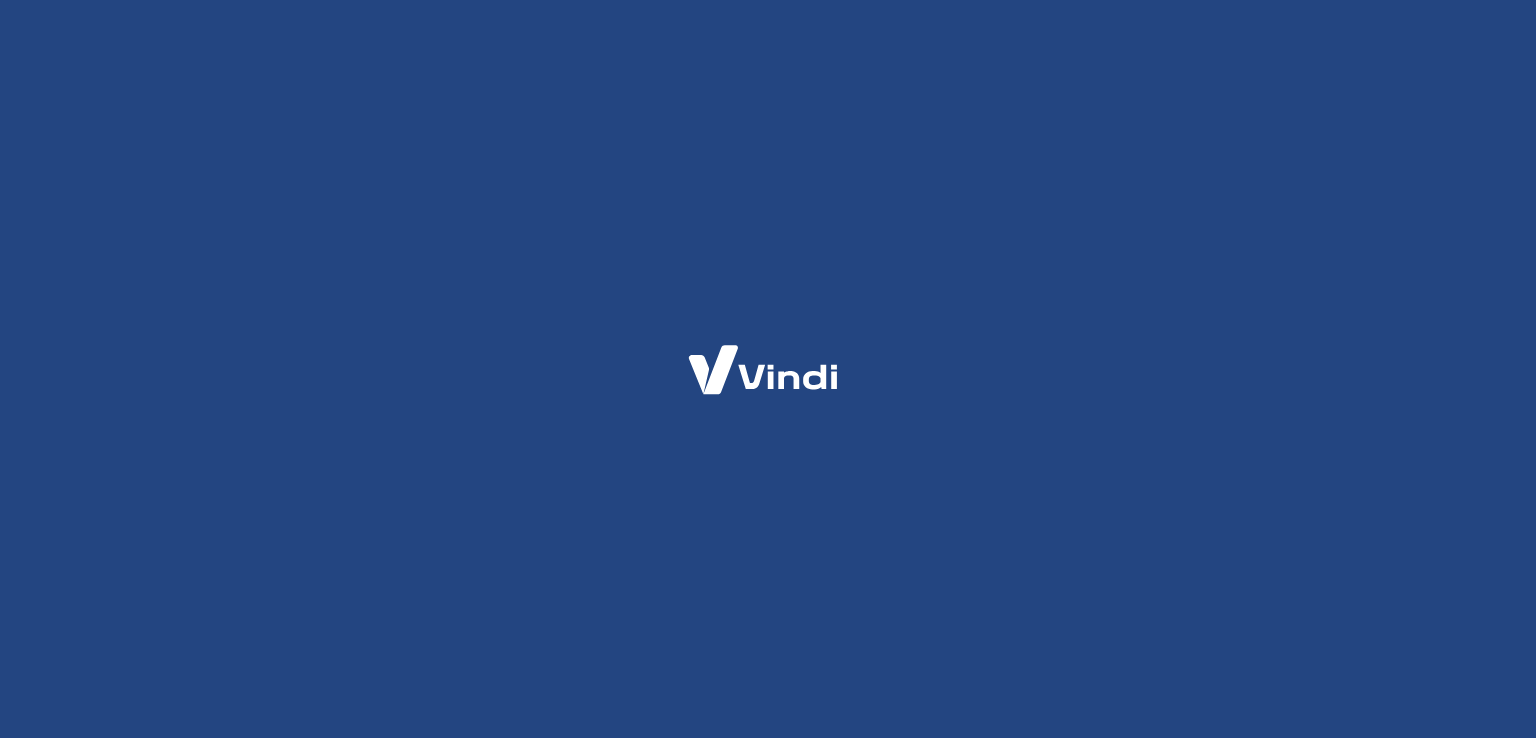 scroll, scrollTop: 0, scrollLeft: 0, axis: both 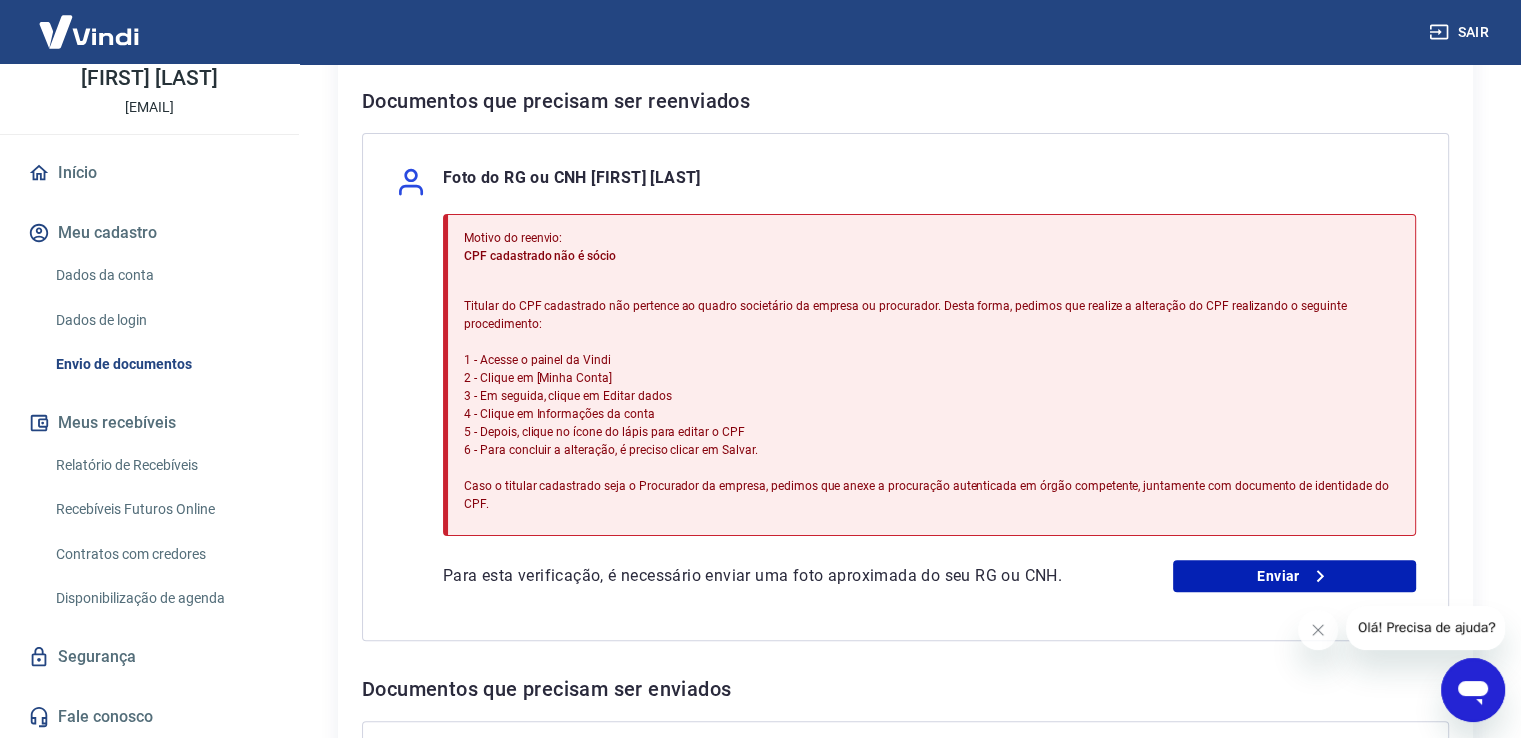 click on "Meu cadastro" at bounding box center [149, 233] 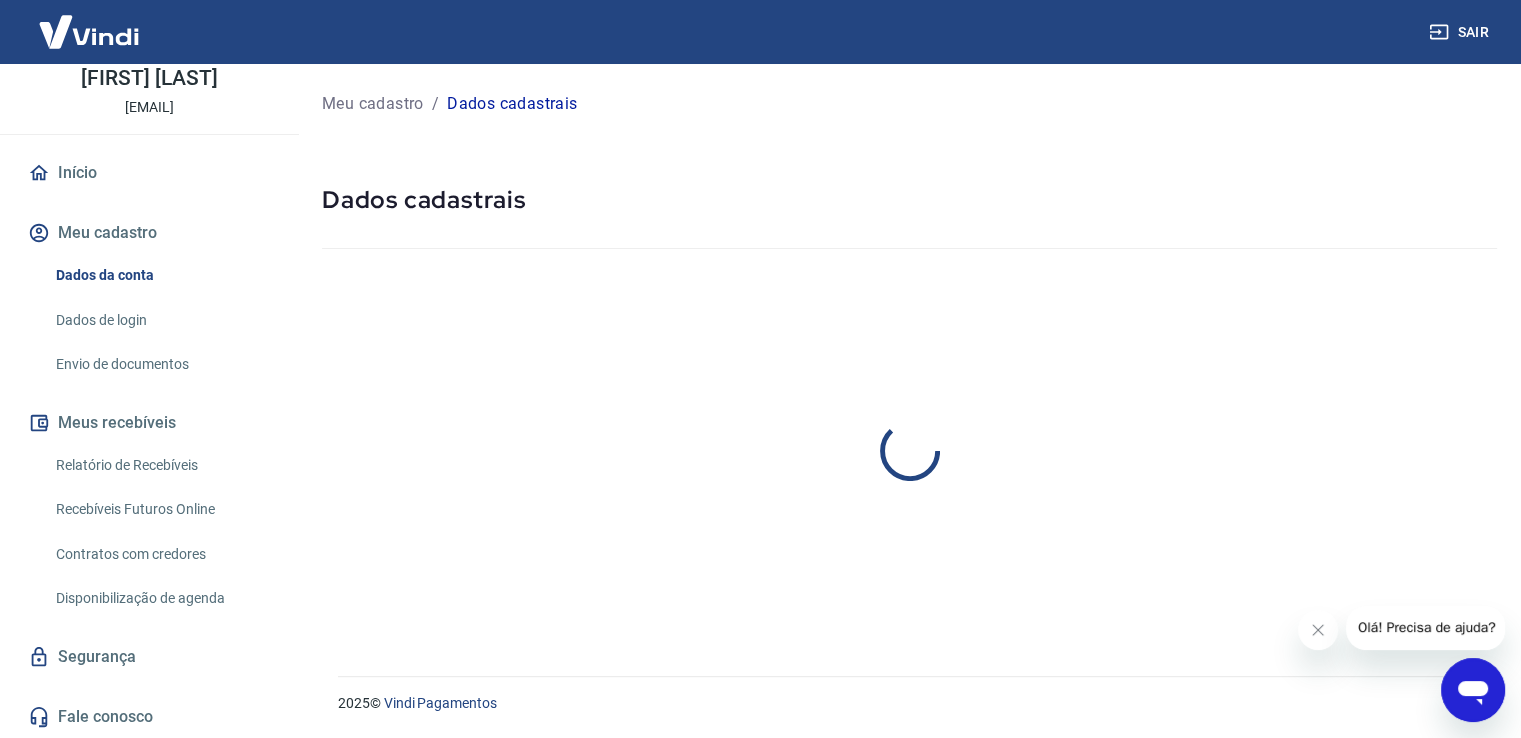 scroll, scrollTop: 0, scrollLeft: 0, axis: both 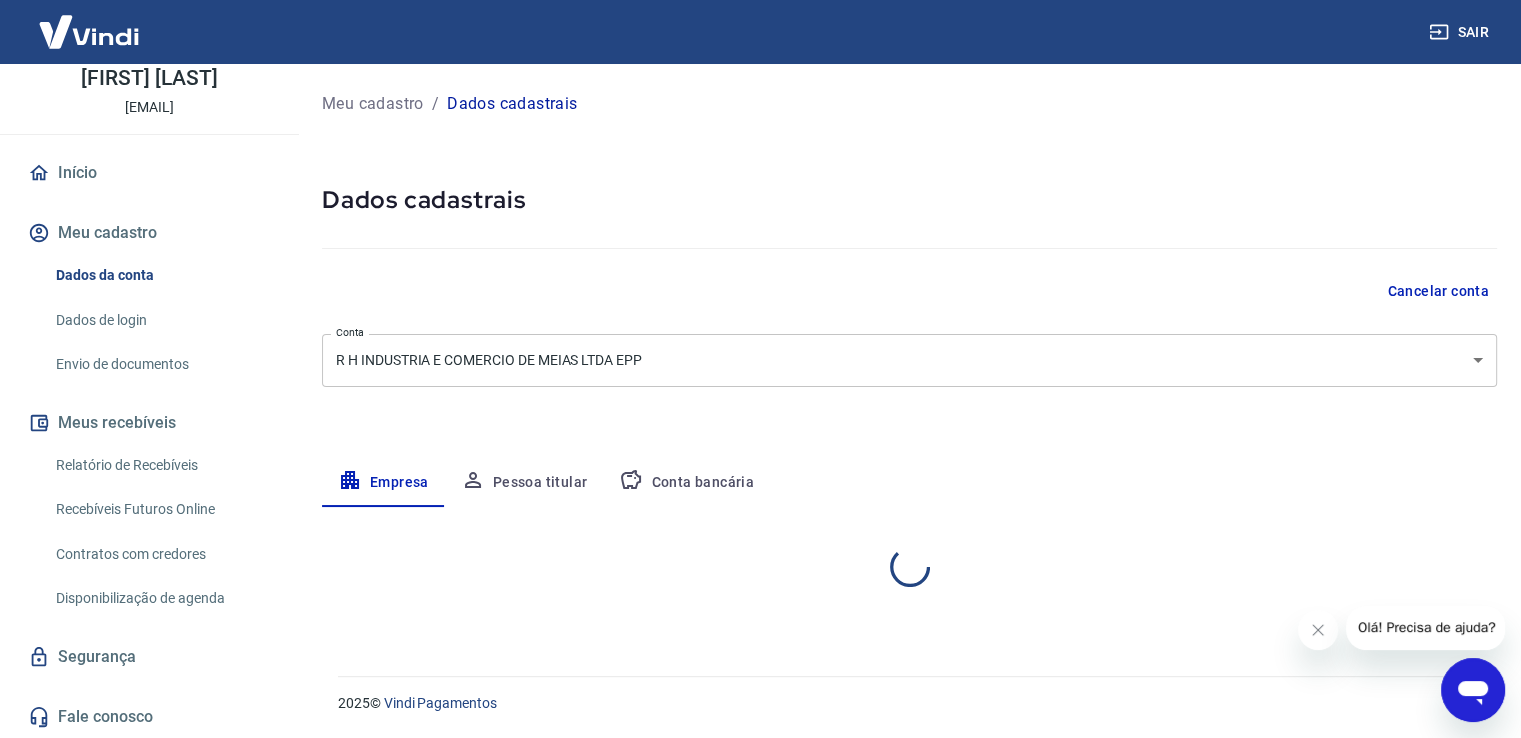 select on "SP" 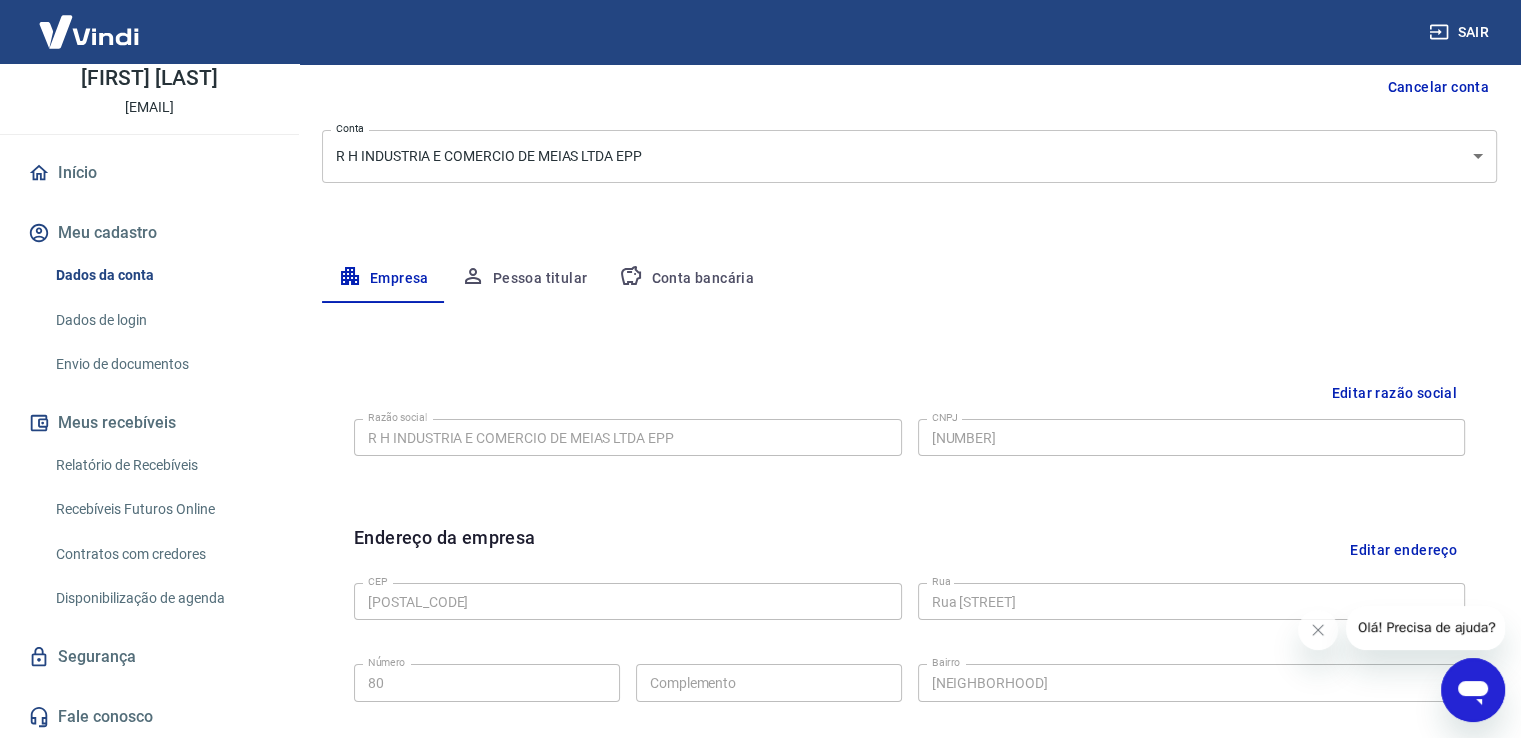 scroll, scrollTop: 200, scrollLeft: 0, axis: vertical 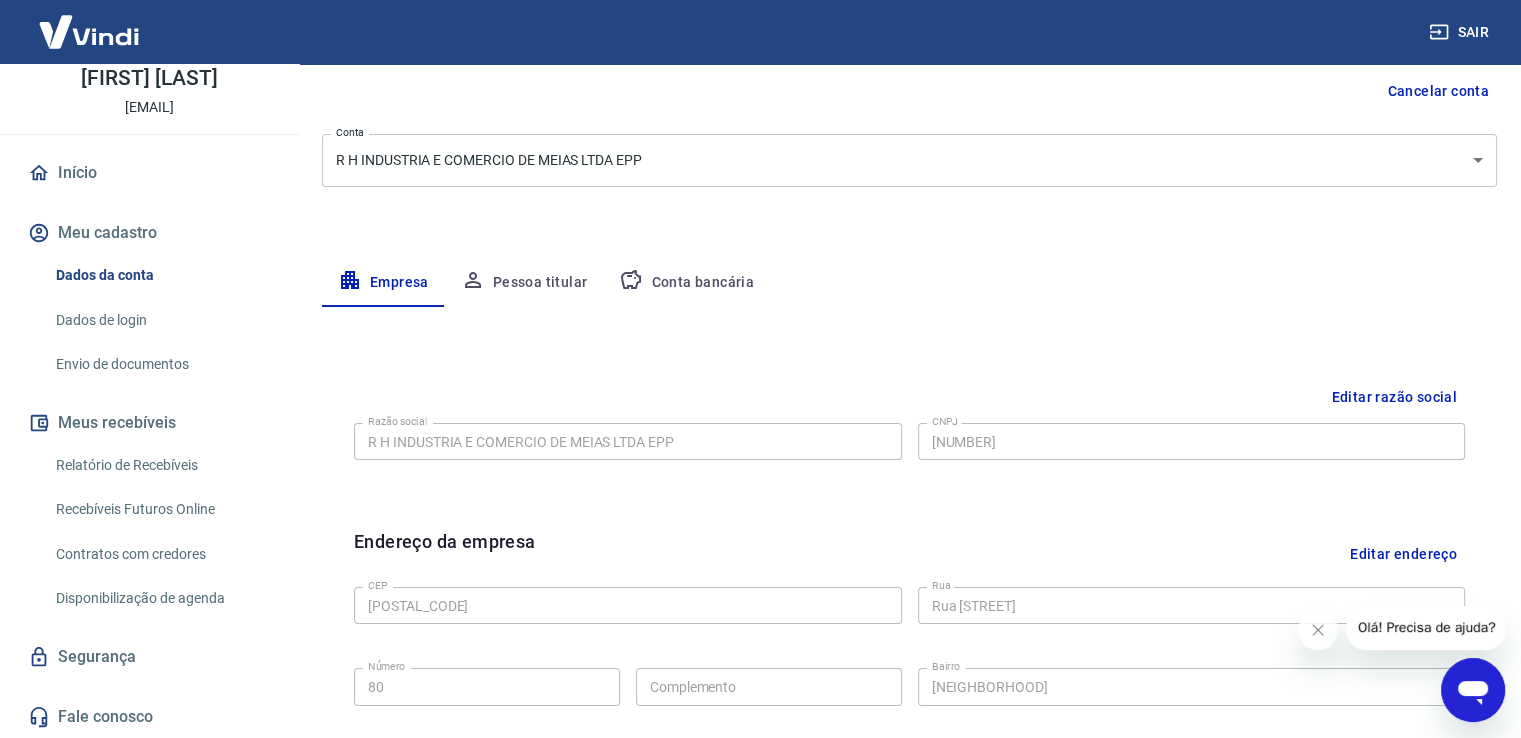 click on "Pessoa titular" at bounding box center (524, 283) 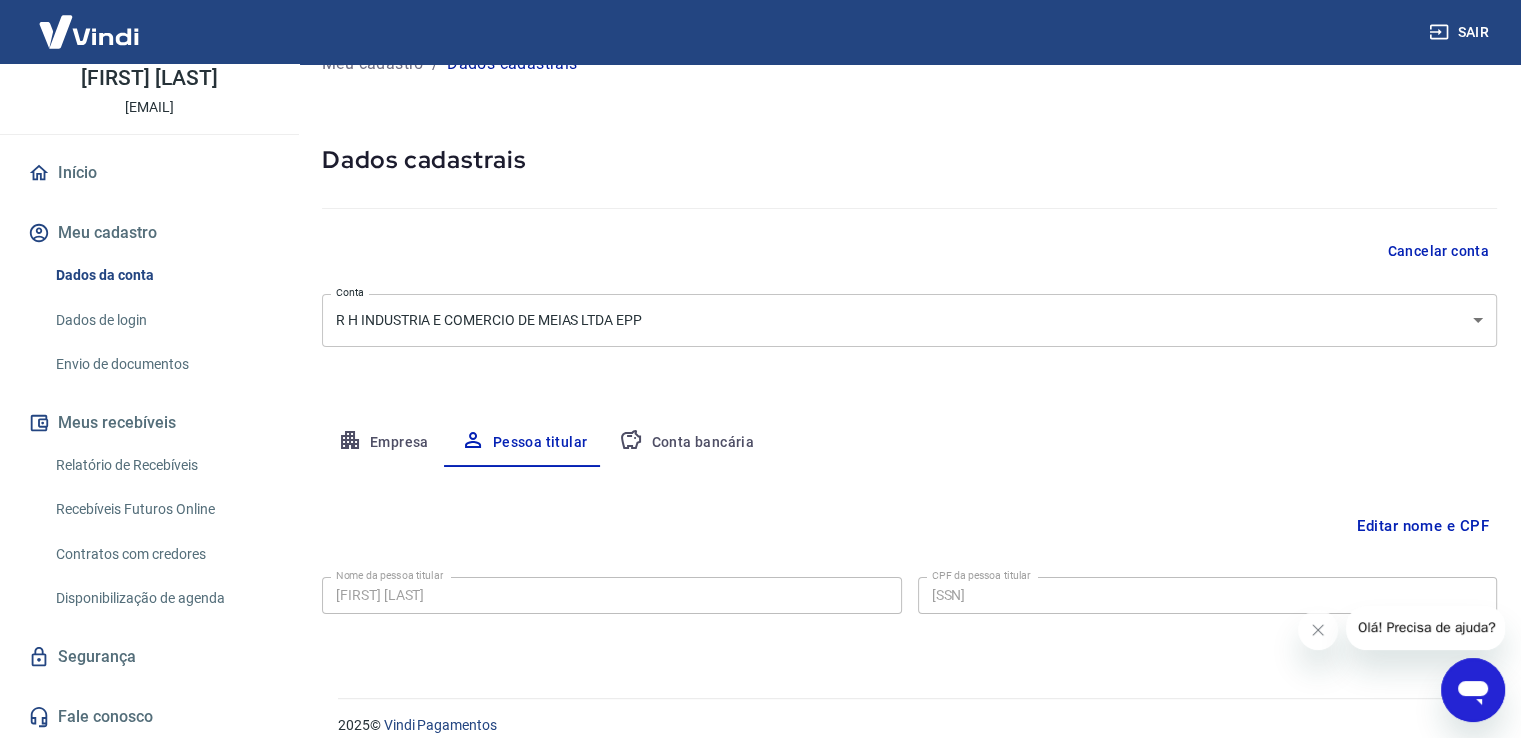 scroll, scrollTop: 61, scrollLeft: 0, axis: vertical 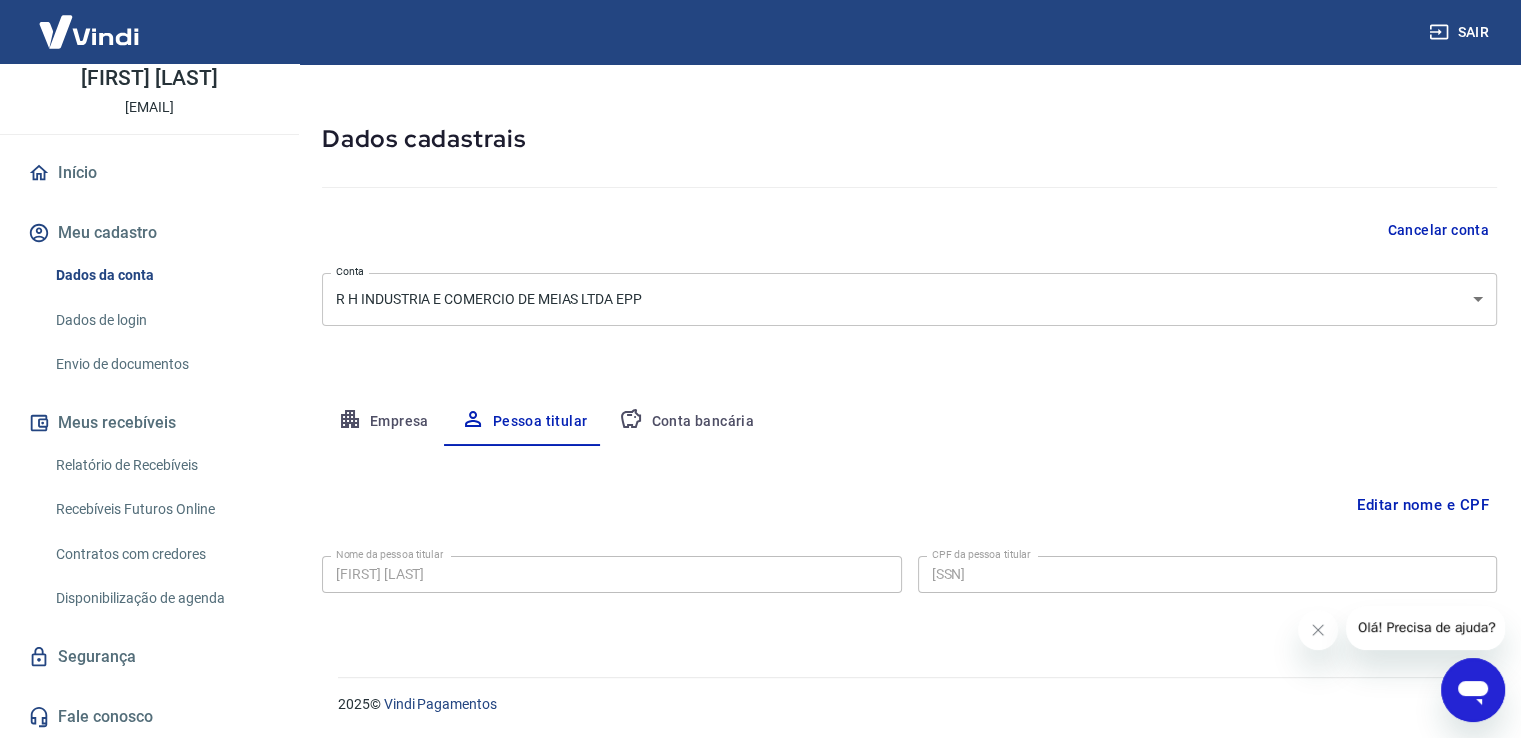 click on "Editar nome e CPF" at bounding box center [1423, 505] 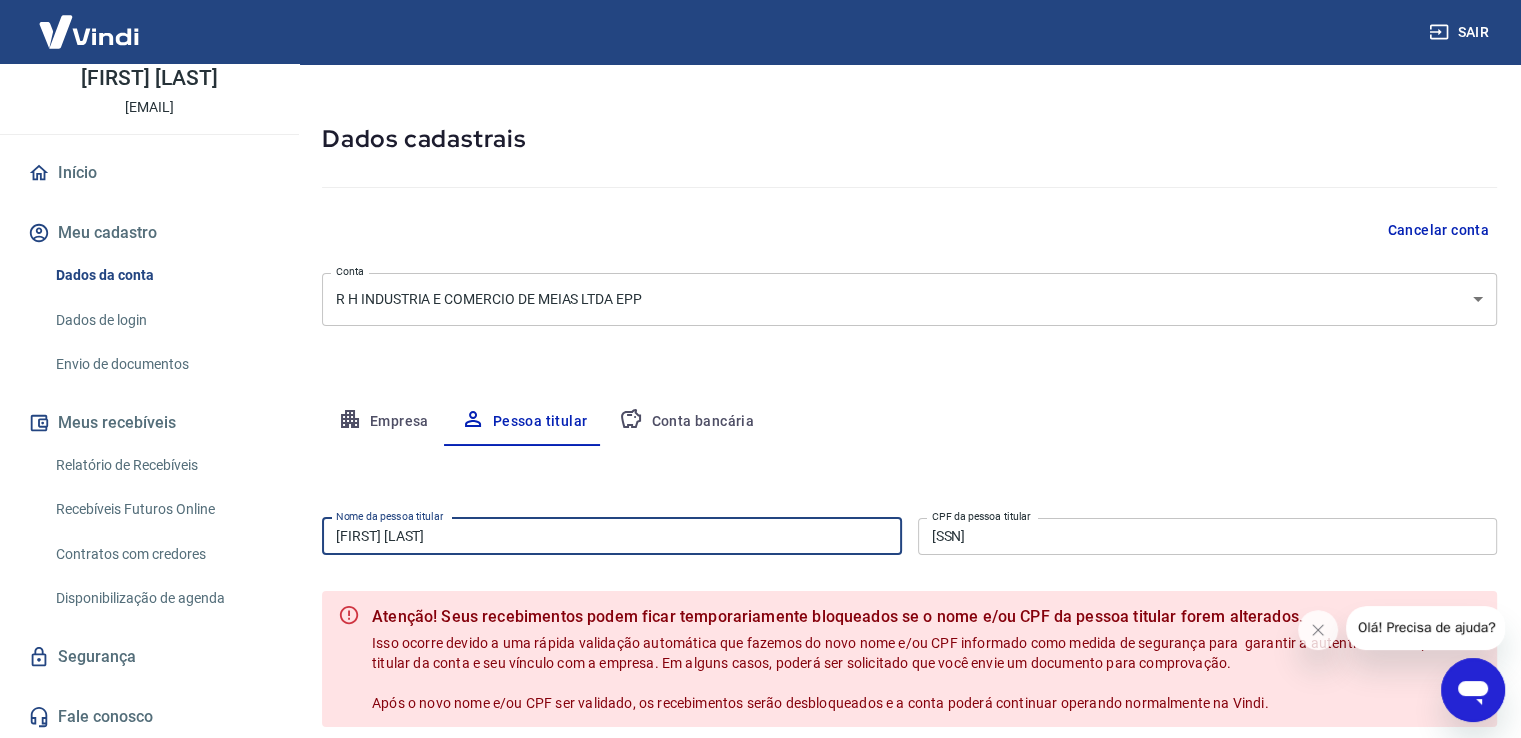 click on "[FIRST] [LAST]" at bounding box center [612, 536] 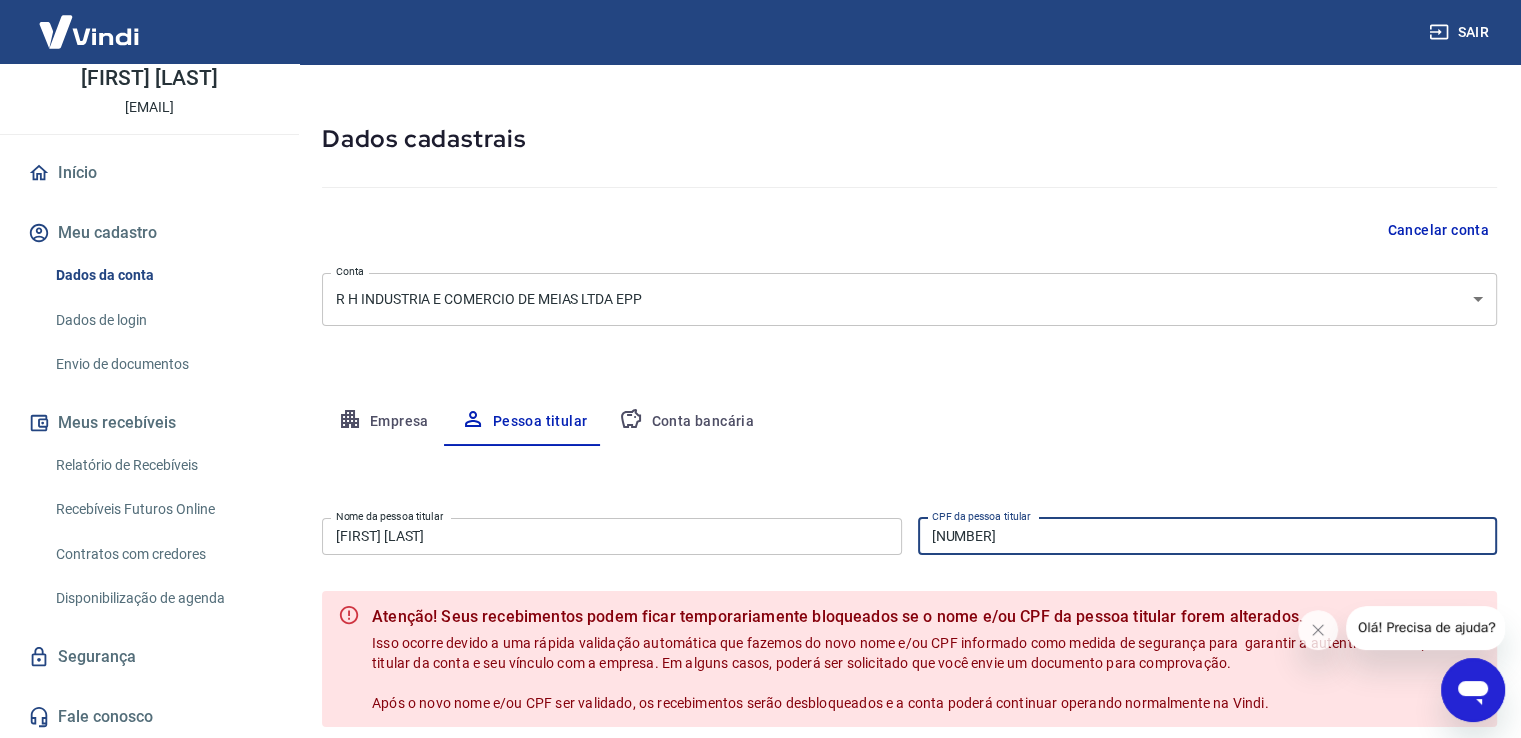 type on "[NUMBER]" 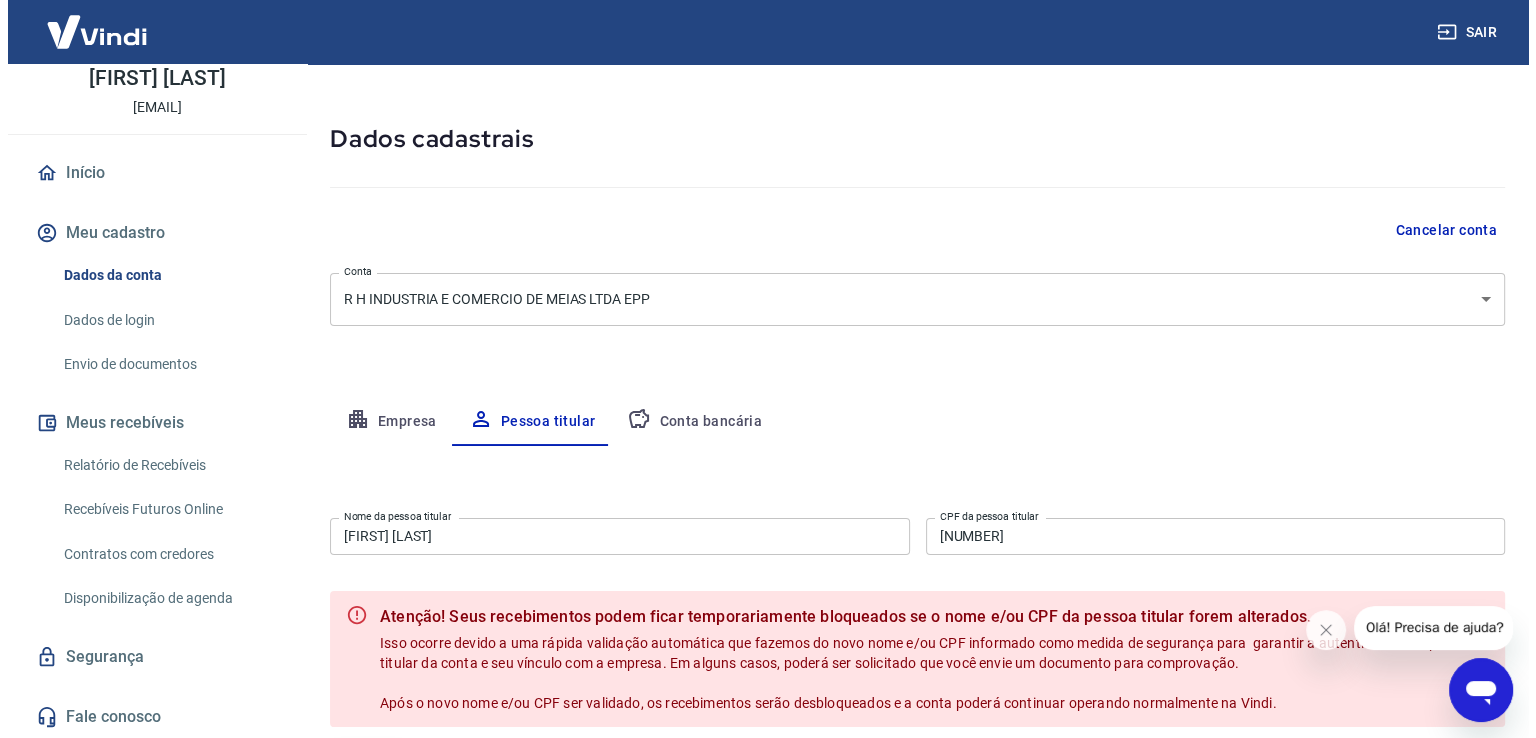 scroll, scrollTop: 245, scrollLeft: 0, axis: vertical 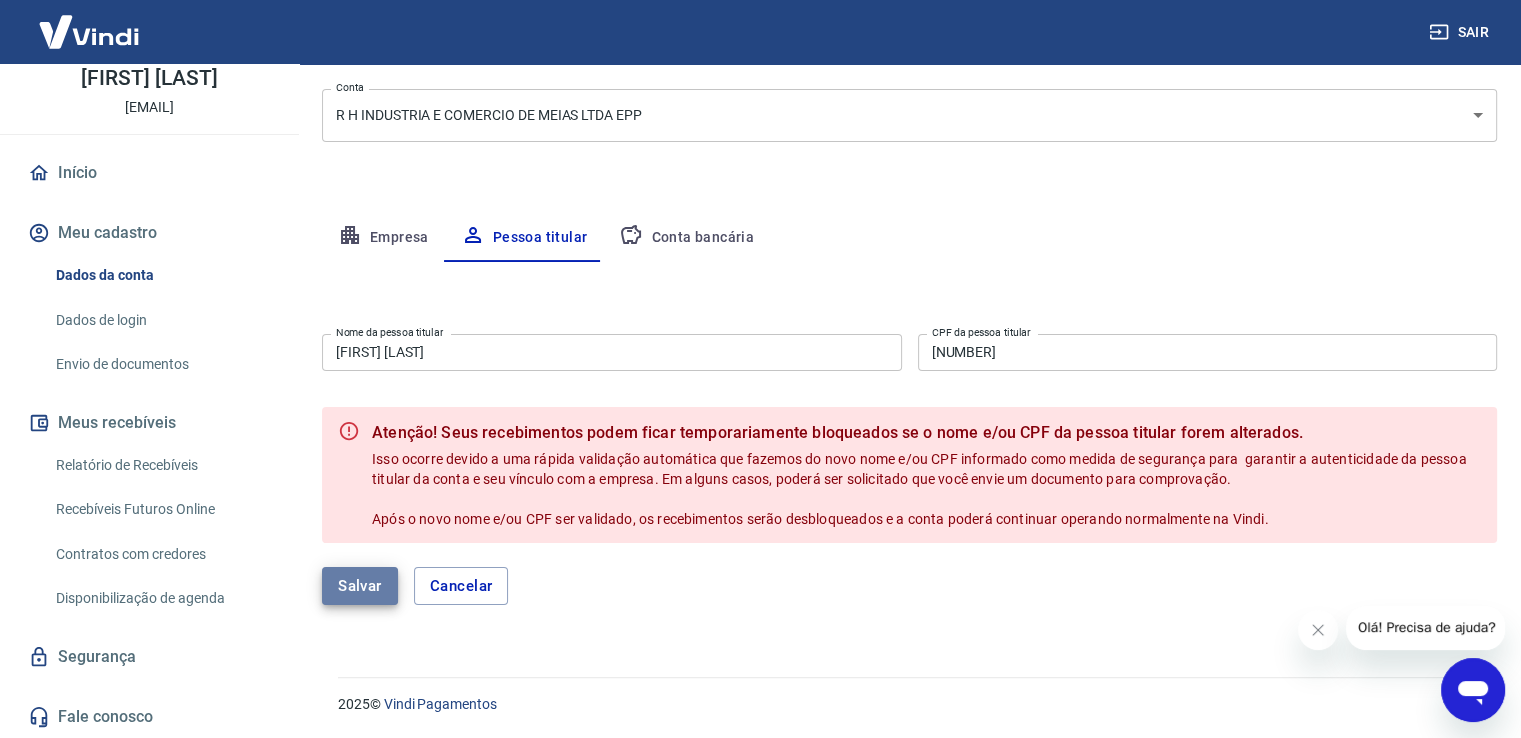 click on "Salvar" at bounding box center [360, 586] 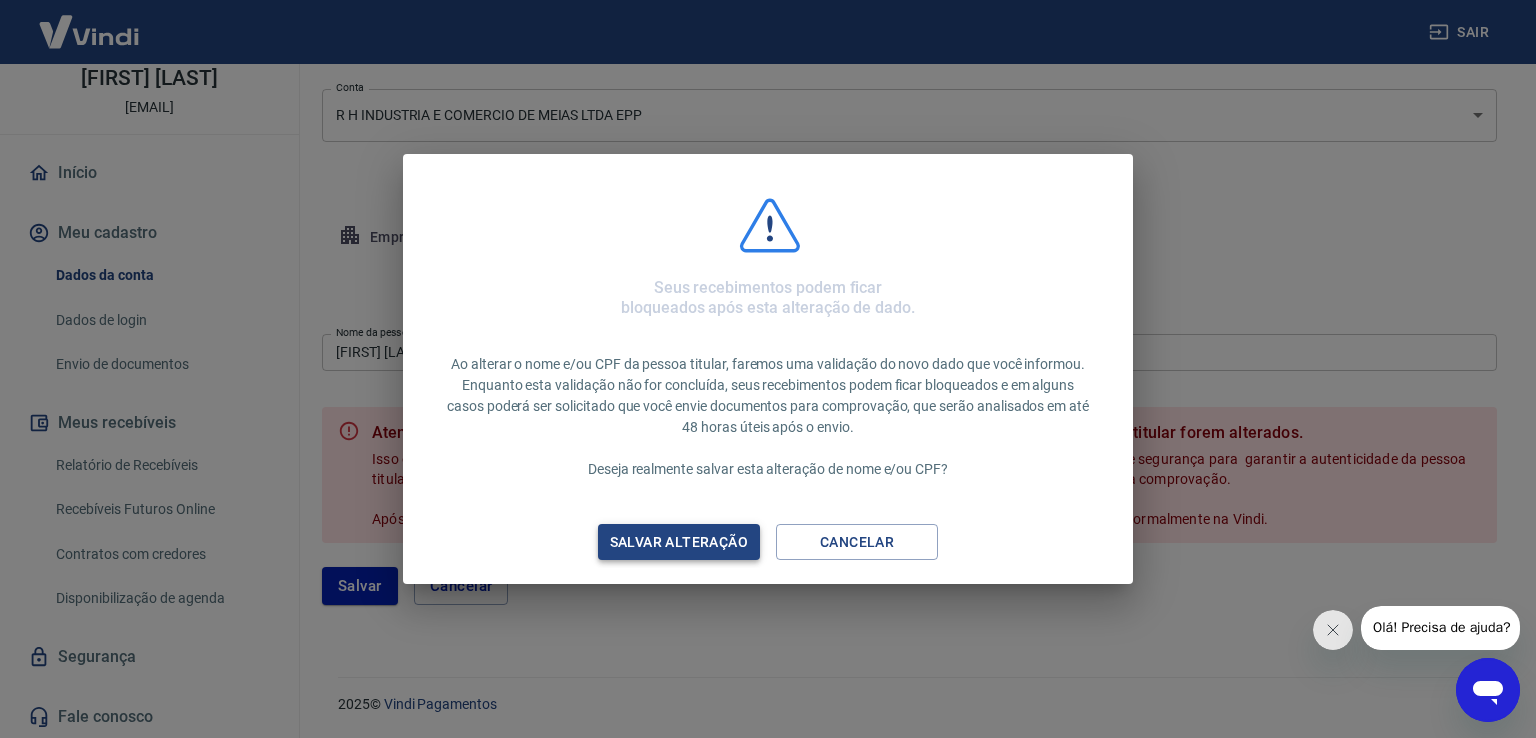click on "Salvar alteração" at bounding box center [679, 542] 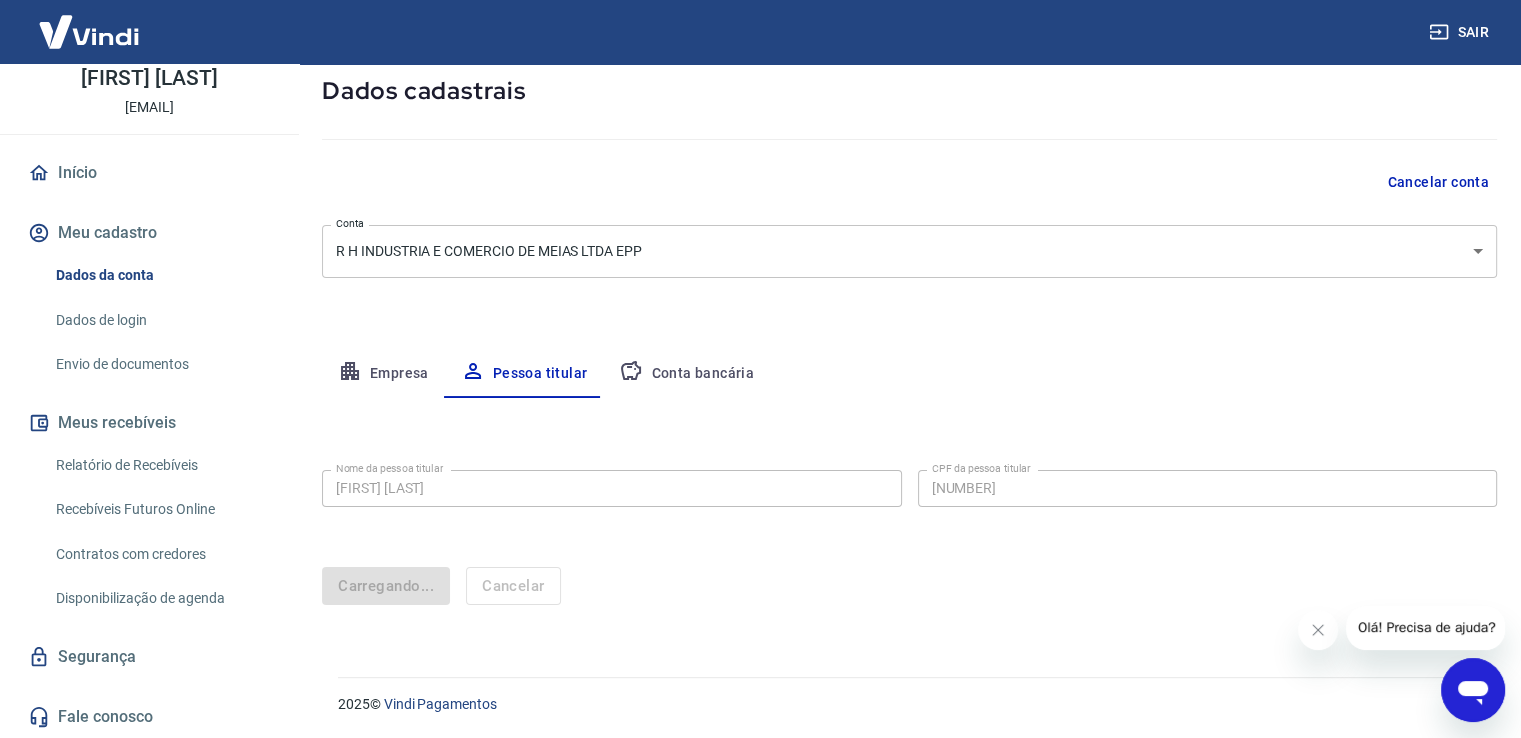 scroll, scrollTop: 0, scrollLeft: 0, axis: both 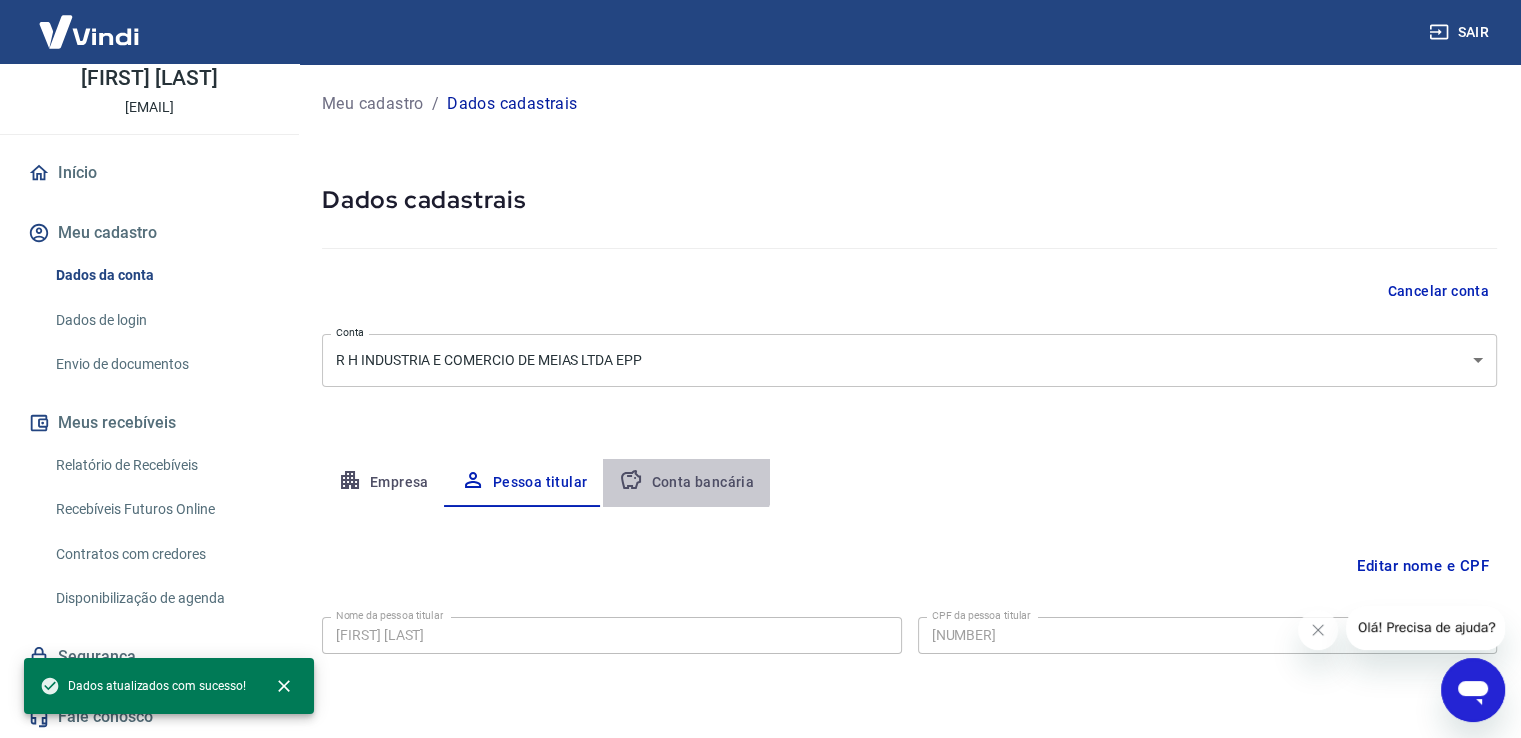 click on "Conta bancária" at bounding box center (686, 483) 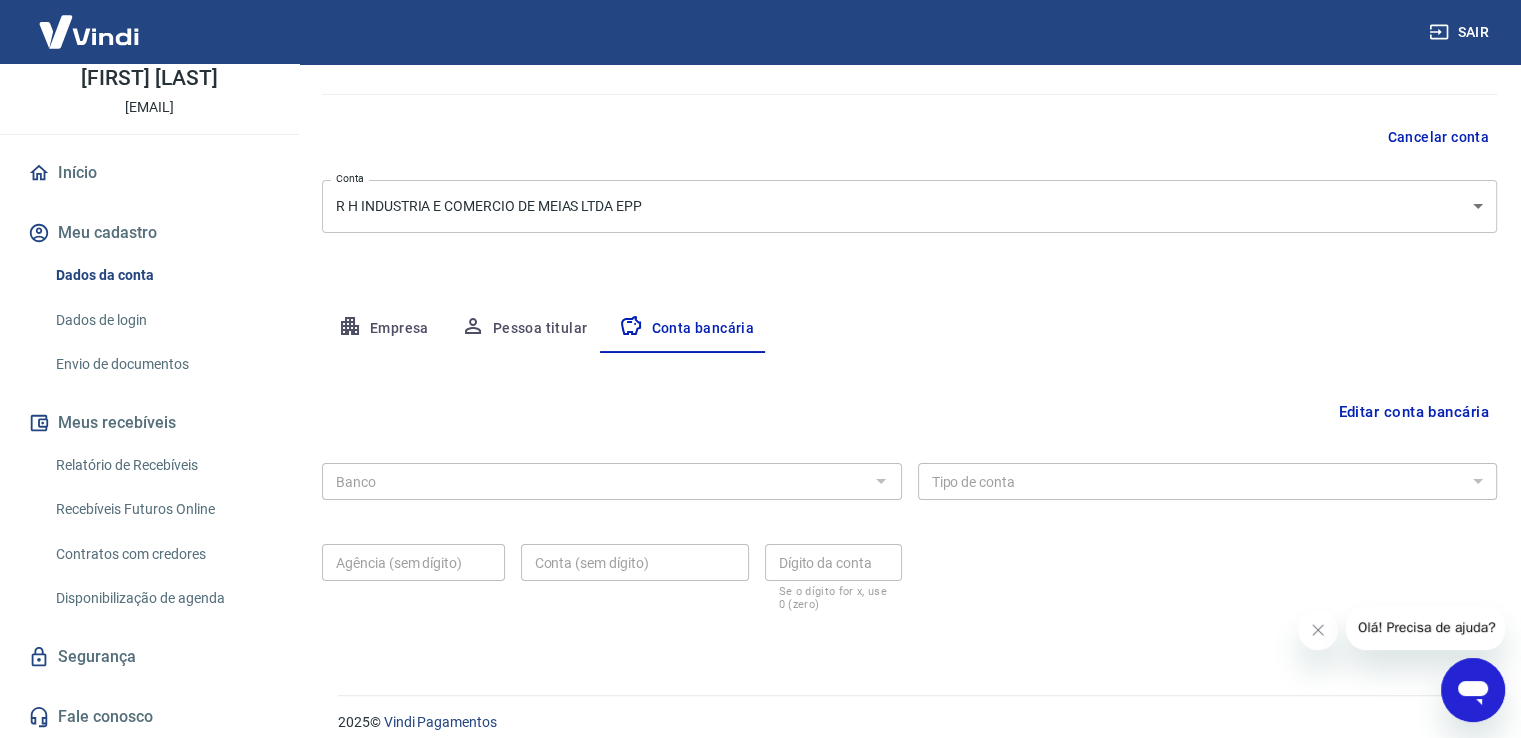 scroll, scrollTop: 172, scrollLeft: 0, axis: vertical 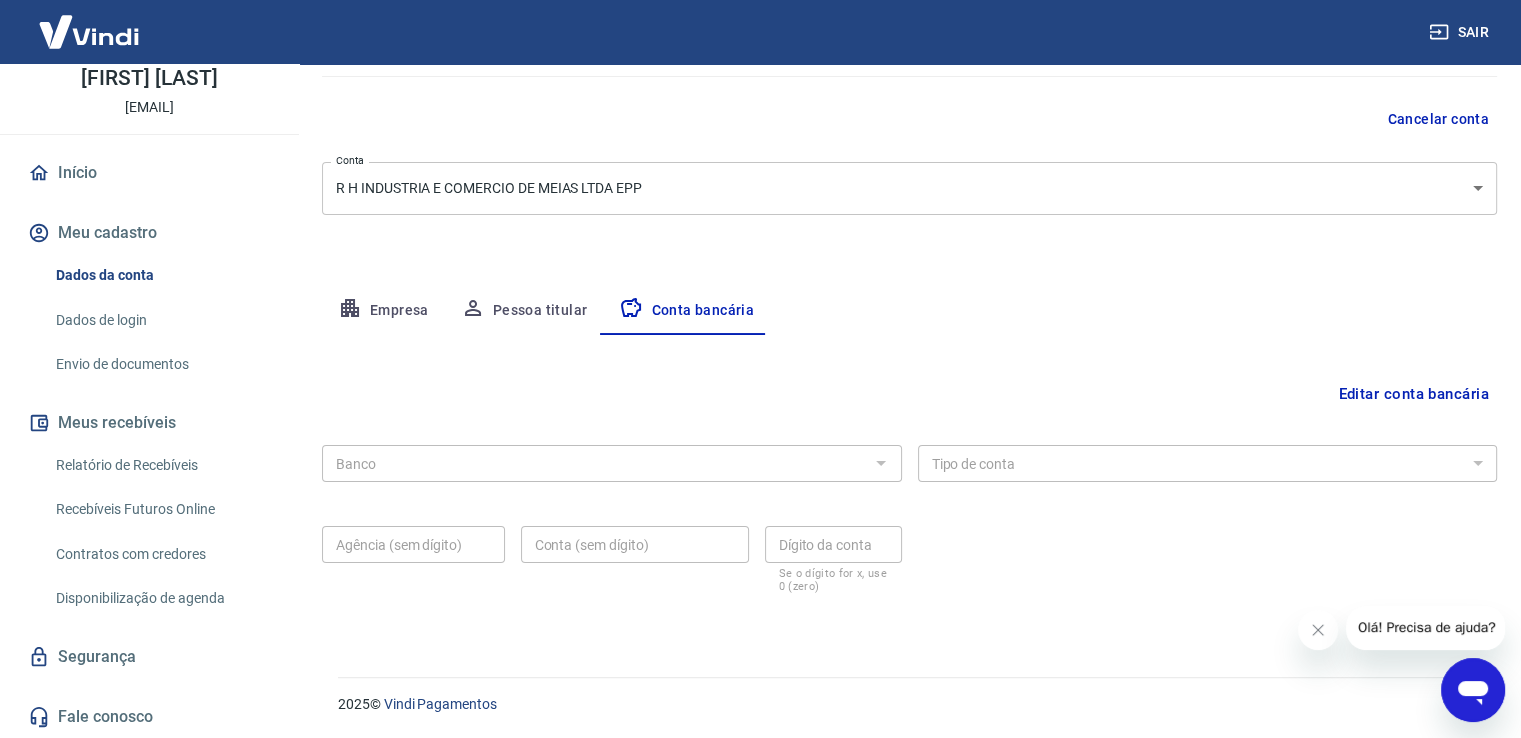 click on "Editar conta bancária" at bounding box center [1413, 394] 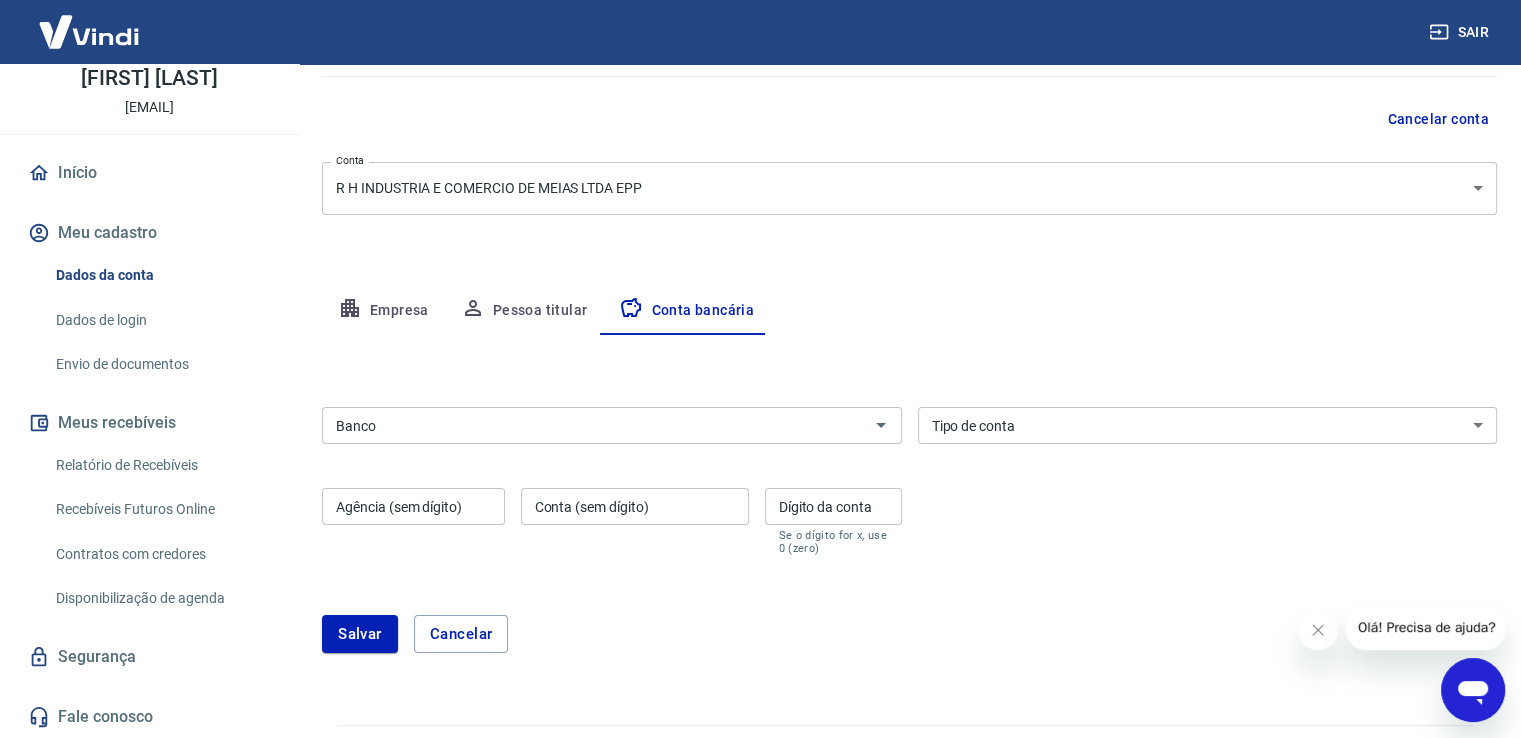 click on "Banco" at bounding box center [595, 425] 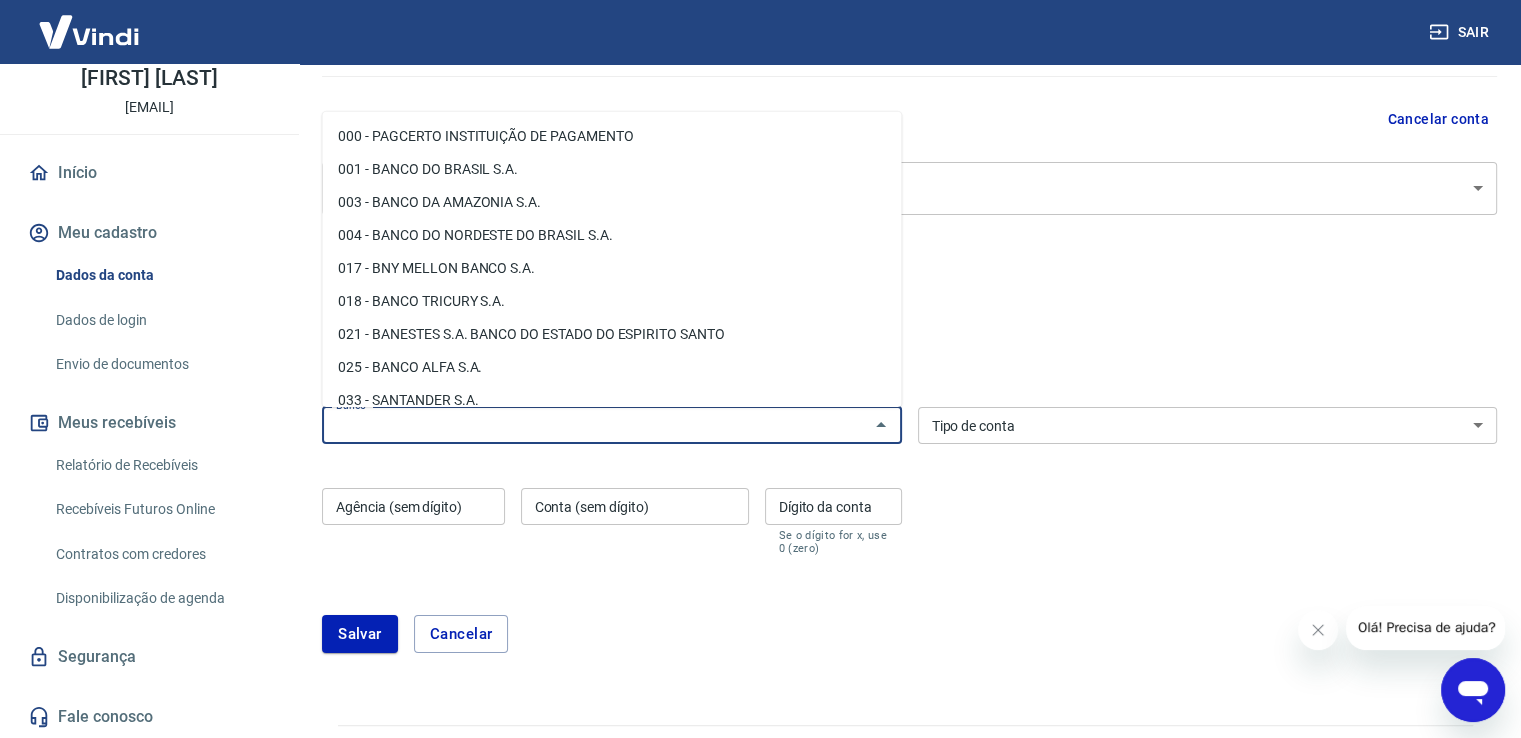 click on "033 - SANTANDER S.A." at bounding box center (611, 400) 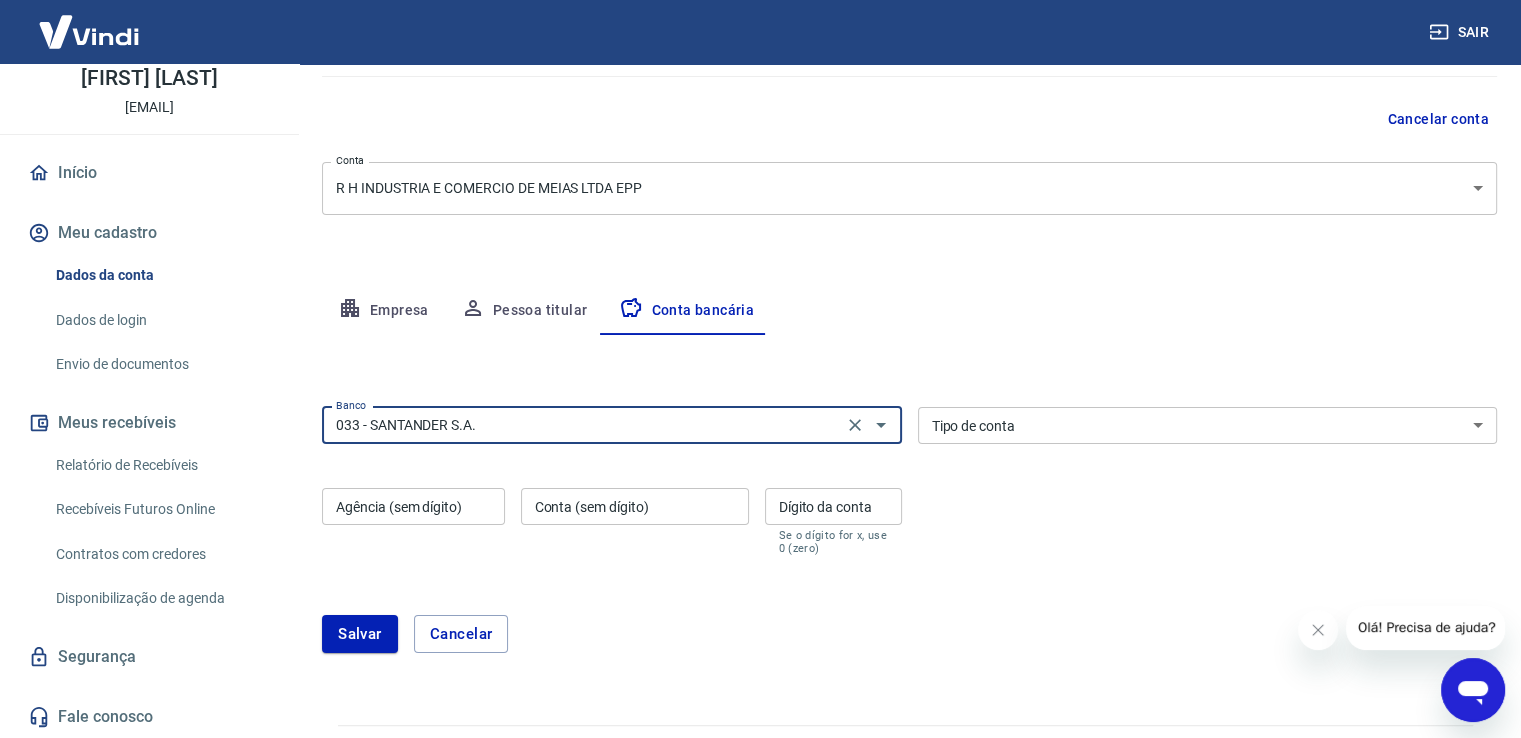 click on "Conta Corrente Conta Poupança" at bounding box center (1208, 425) 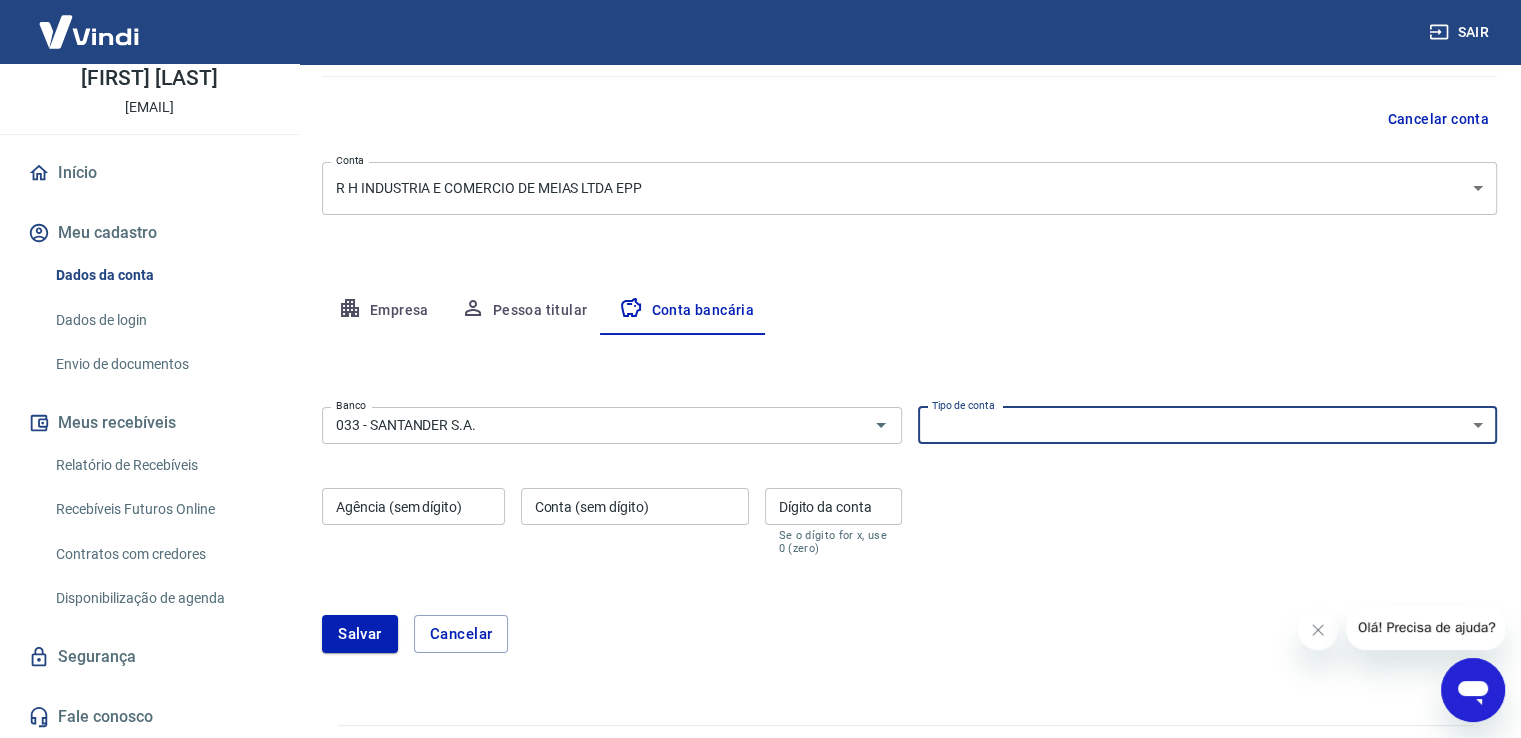 select on "1" 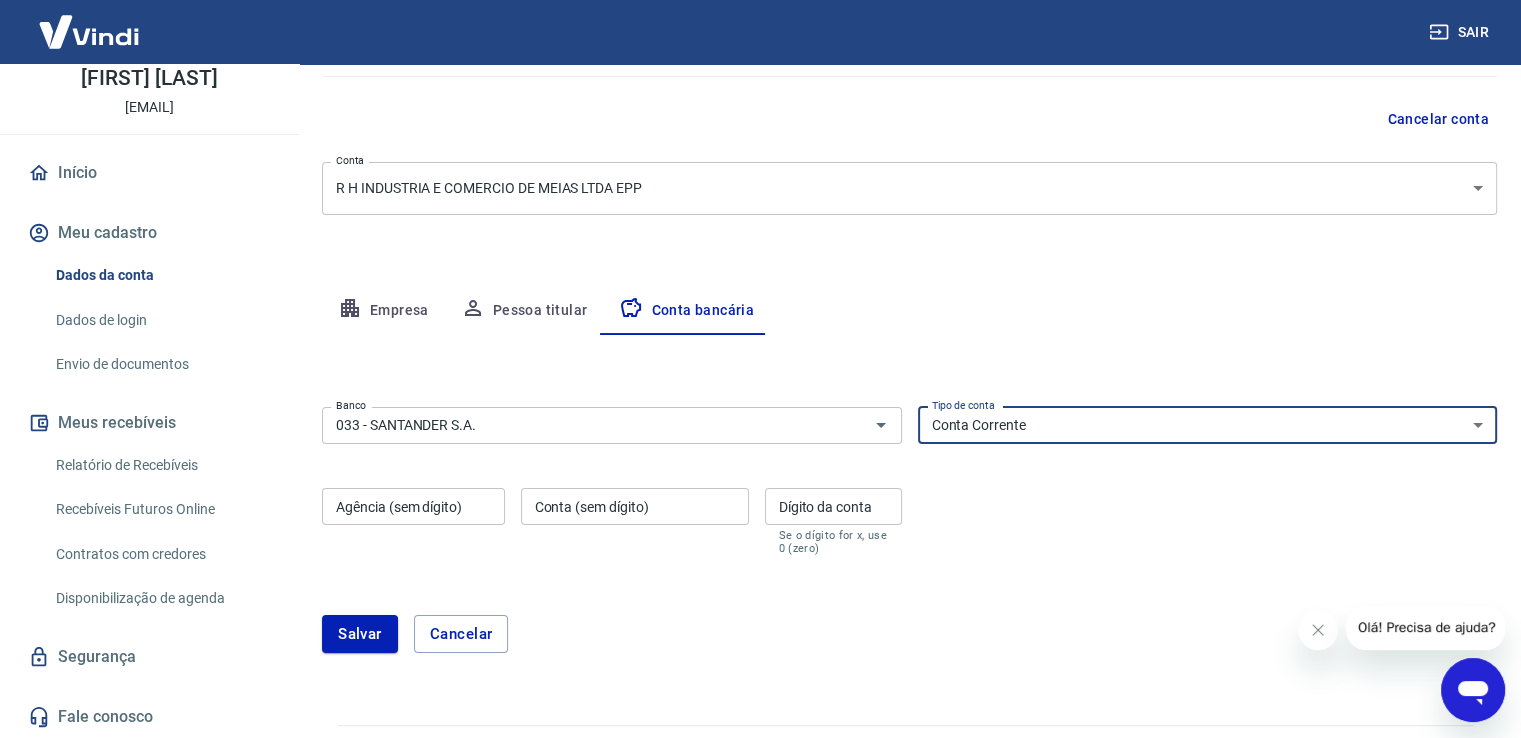 click on "Conta Corrente Conta Poupança" at bounding box center [1208, 425] 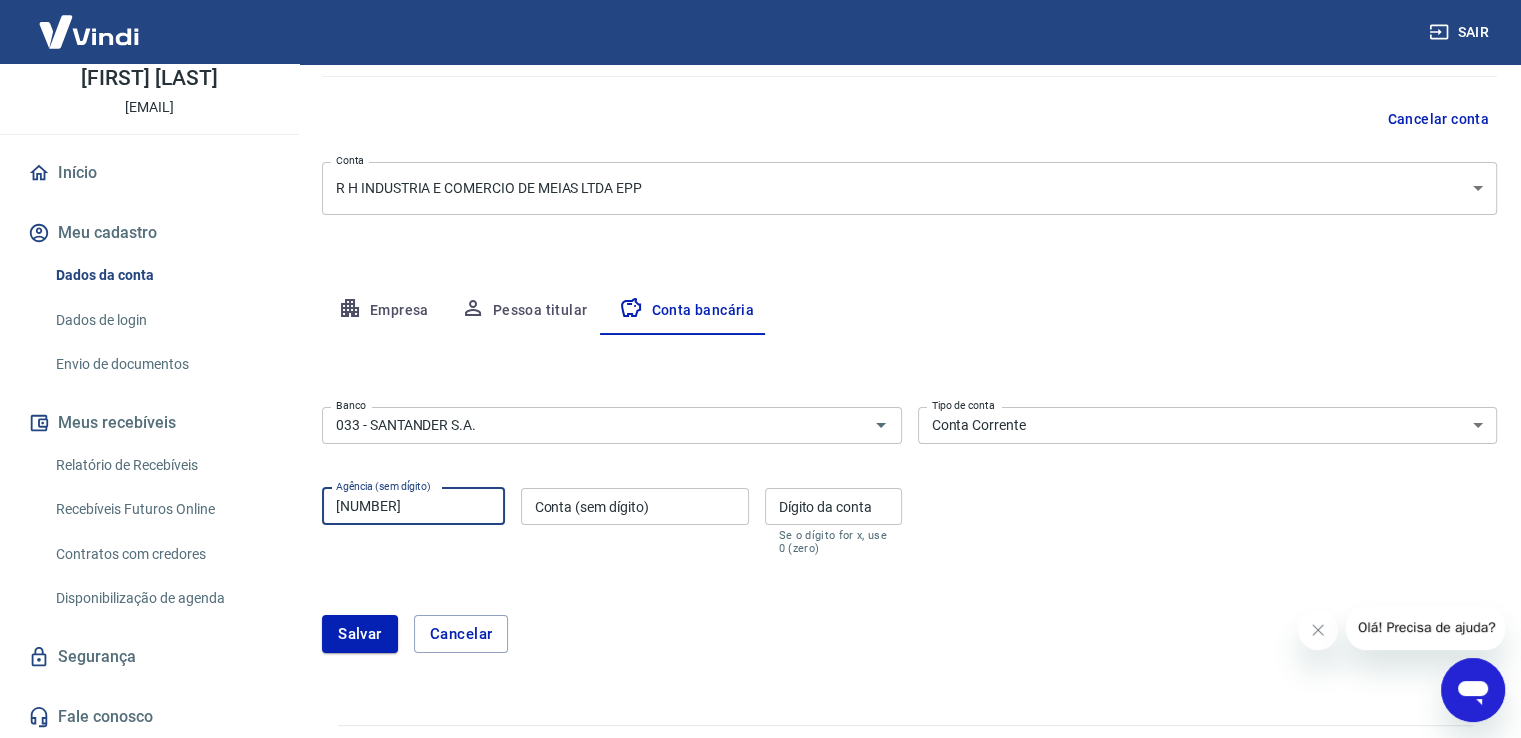 type on "[NUMBER]" 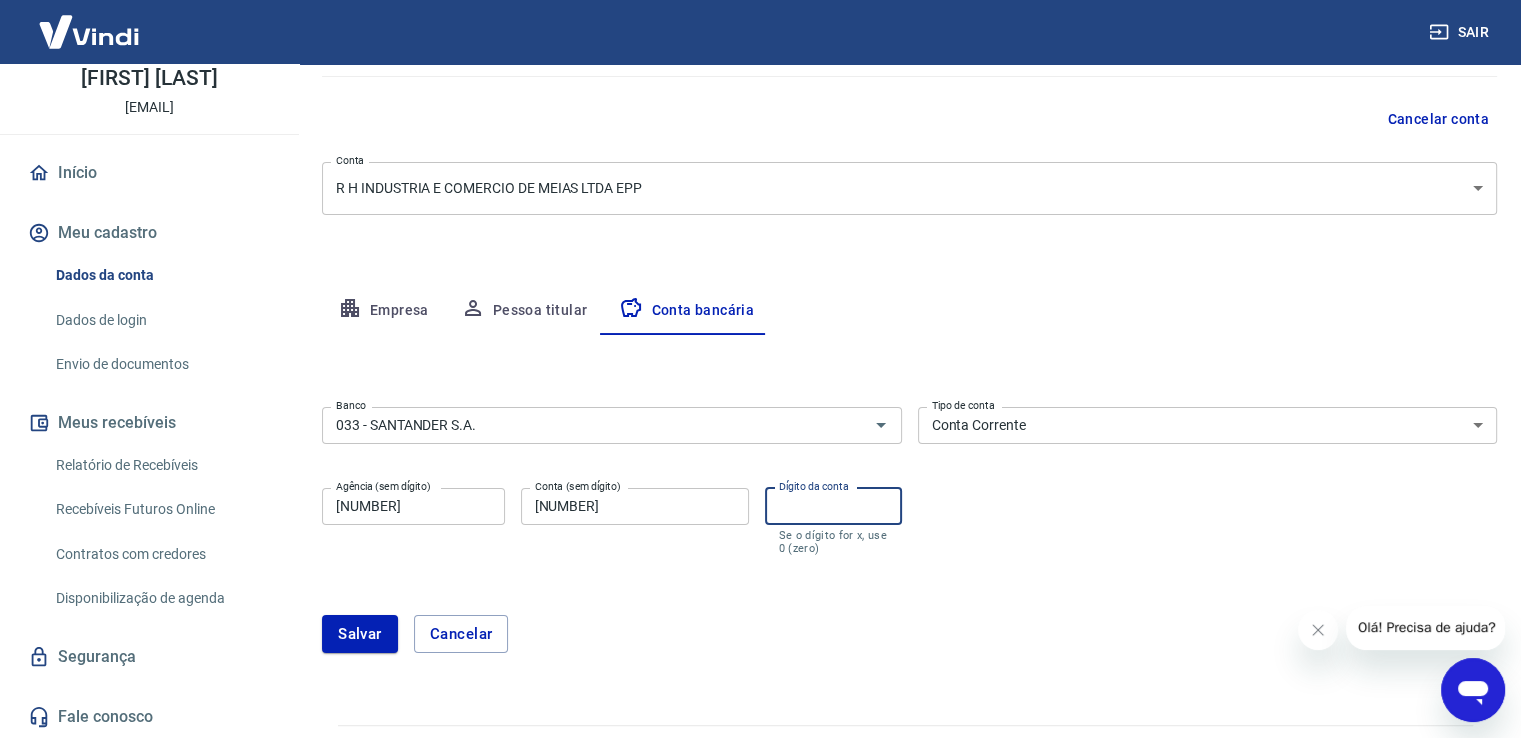 click on "[NUMBER]" at bounding box center (635, 506) 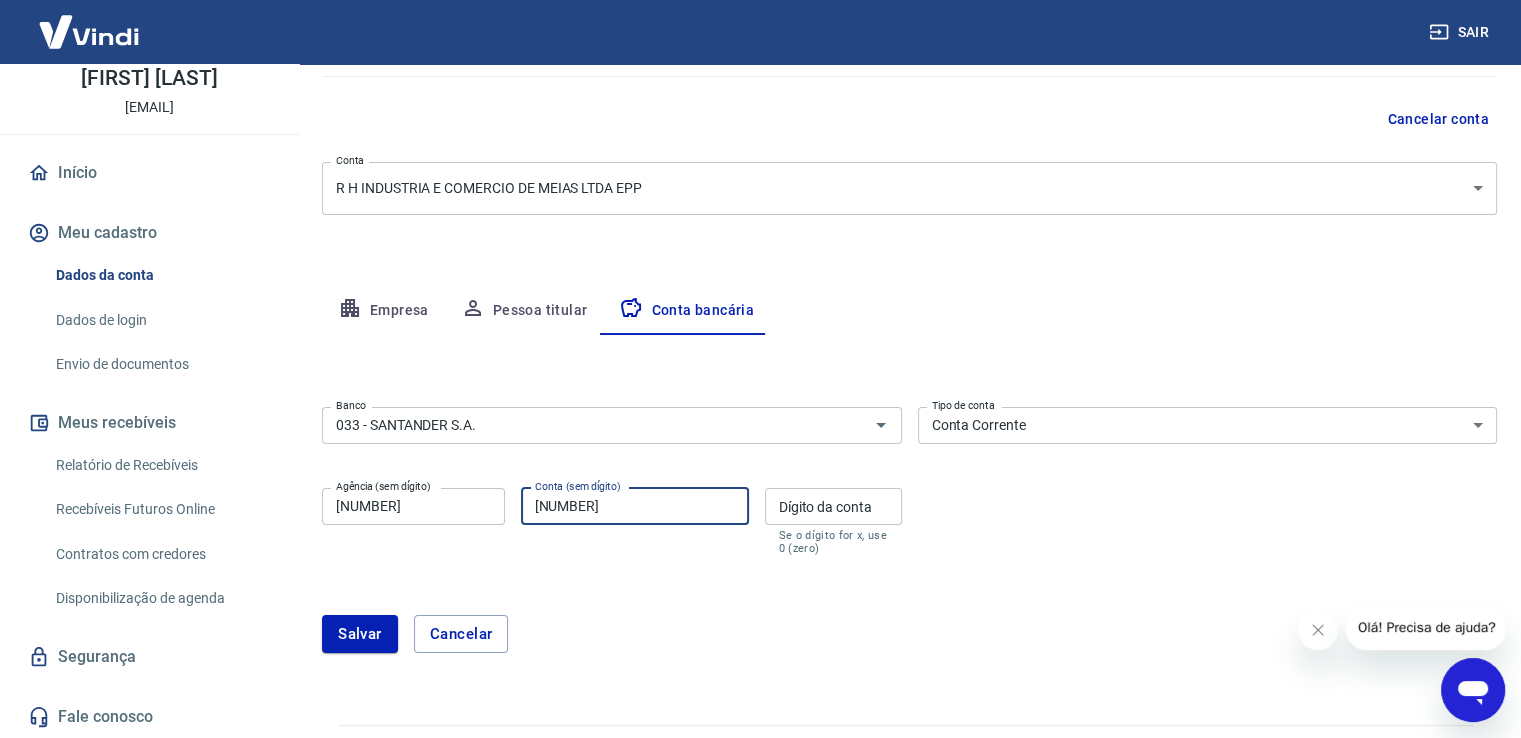type on "[NUMBER]" 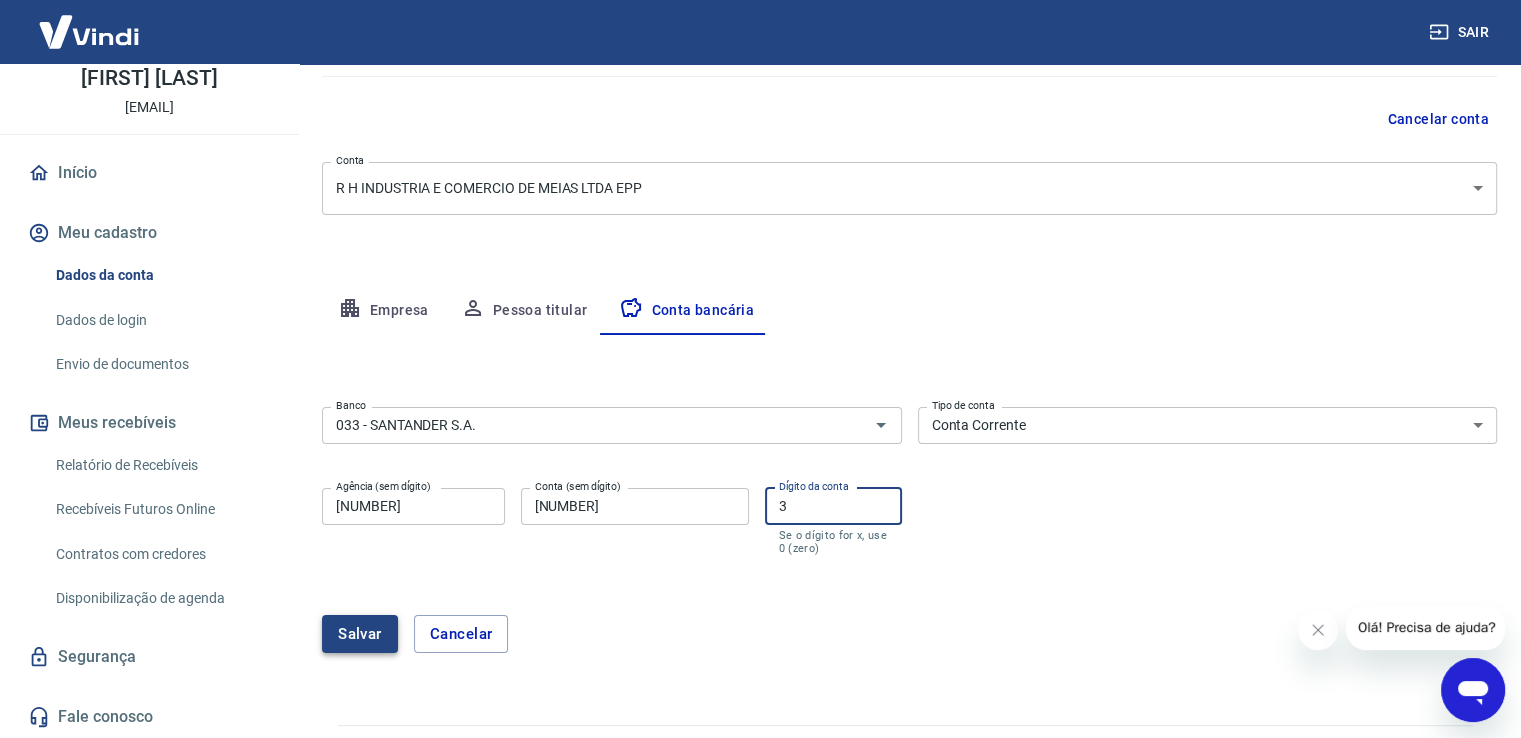 type on "3" 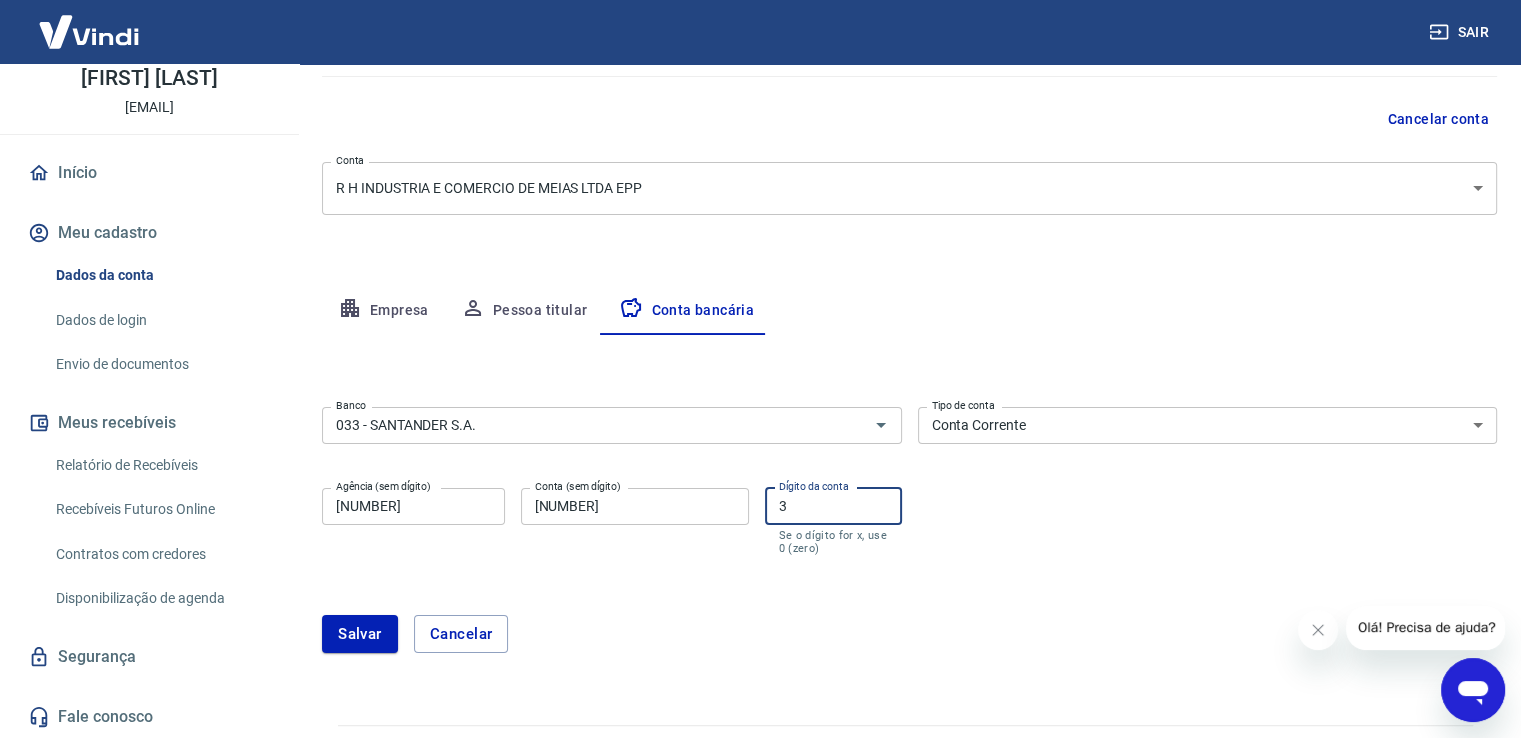 click on "Salvar" at bounding box center (360, 634) 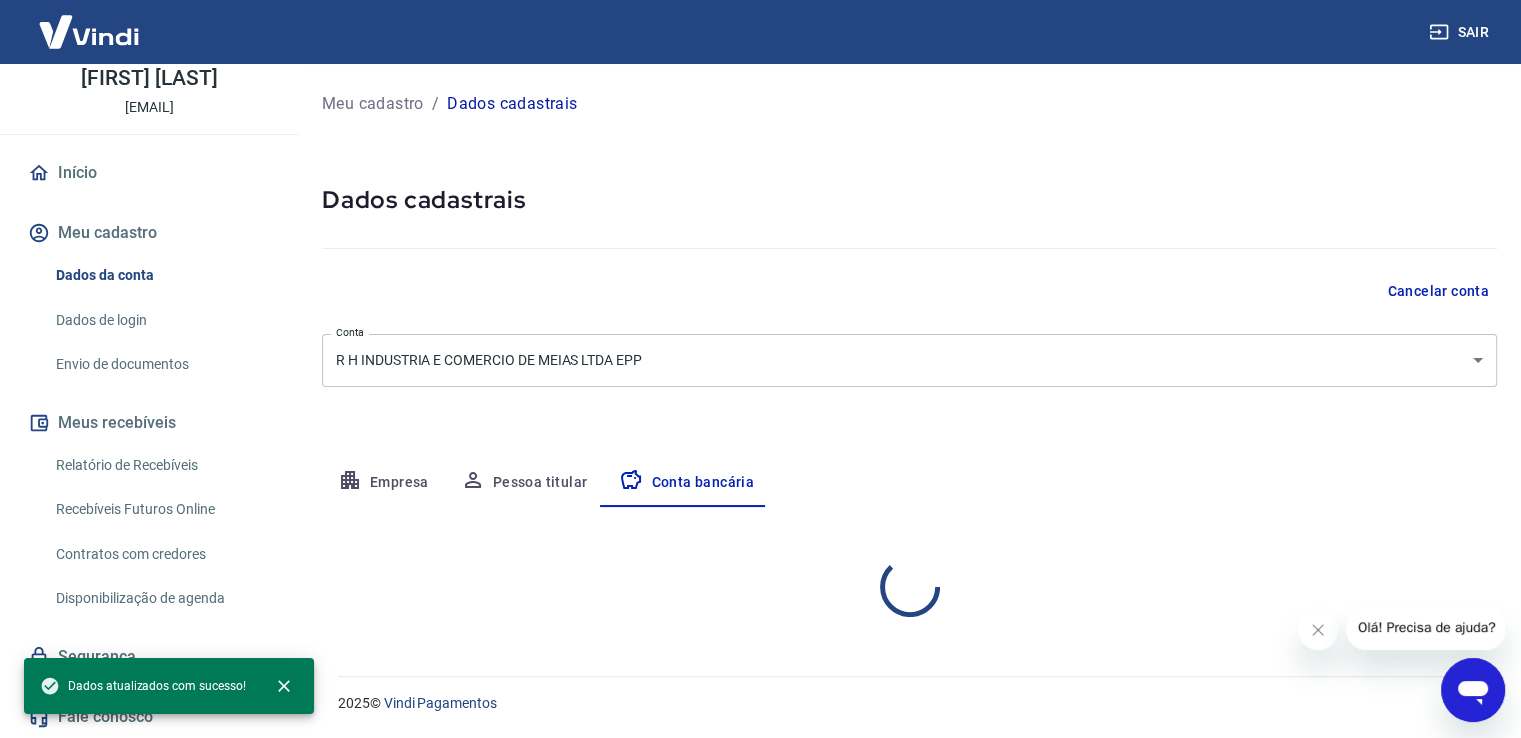 scroll, scrollTop: 0, scrollLeft: 0, axis: both 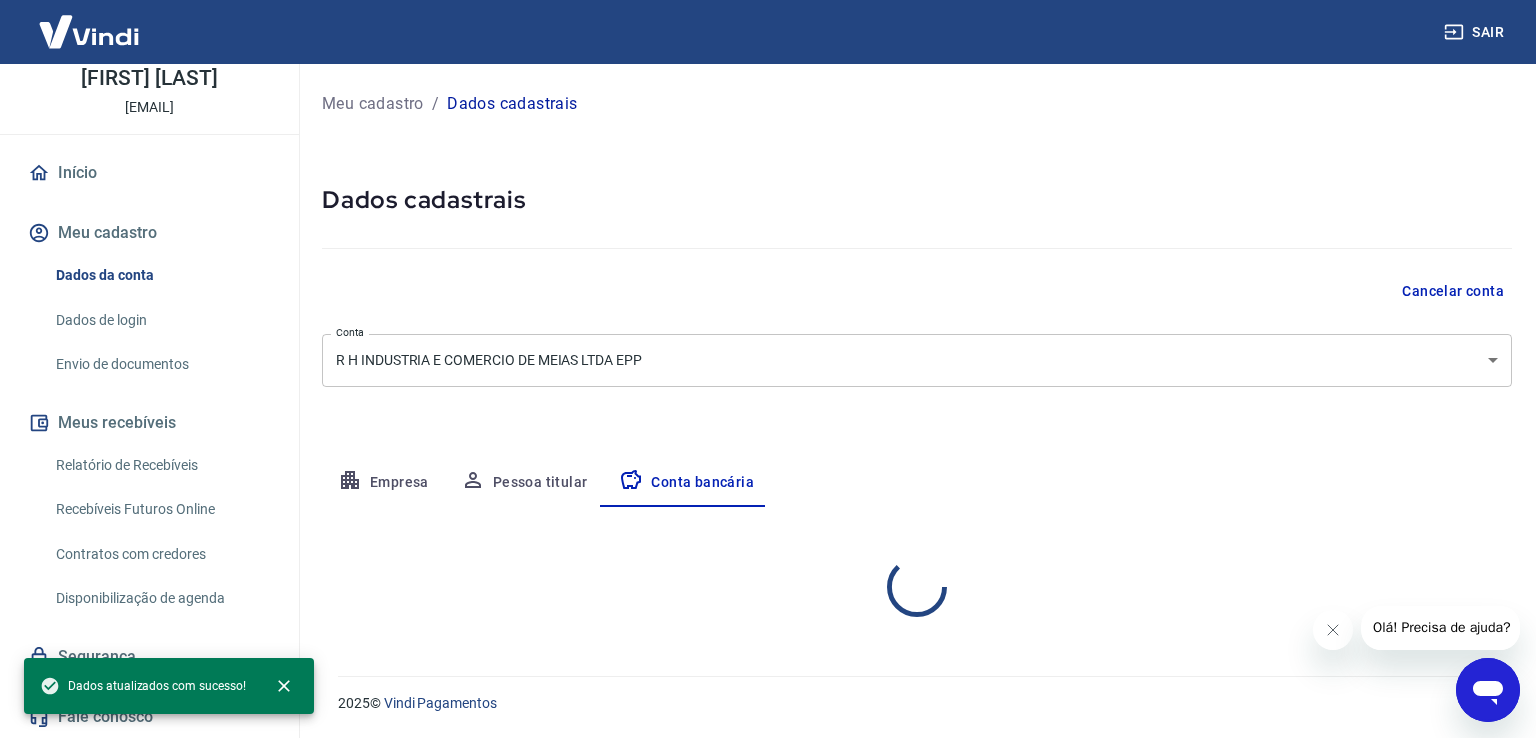 select on "1" 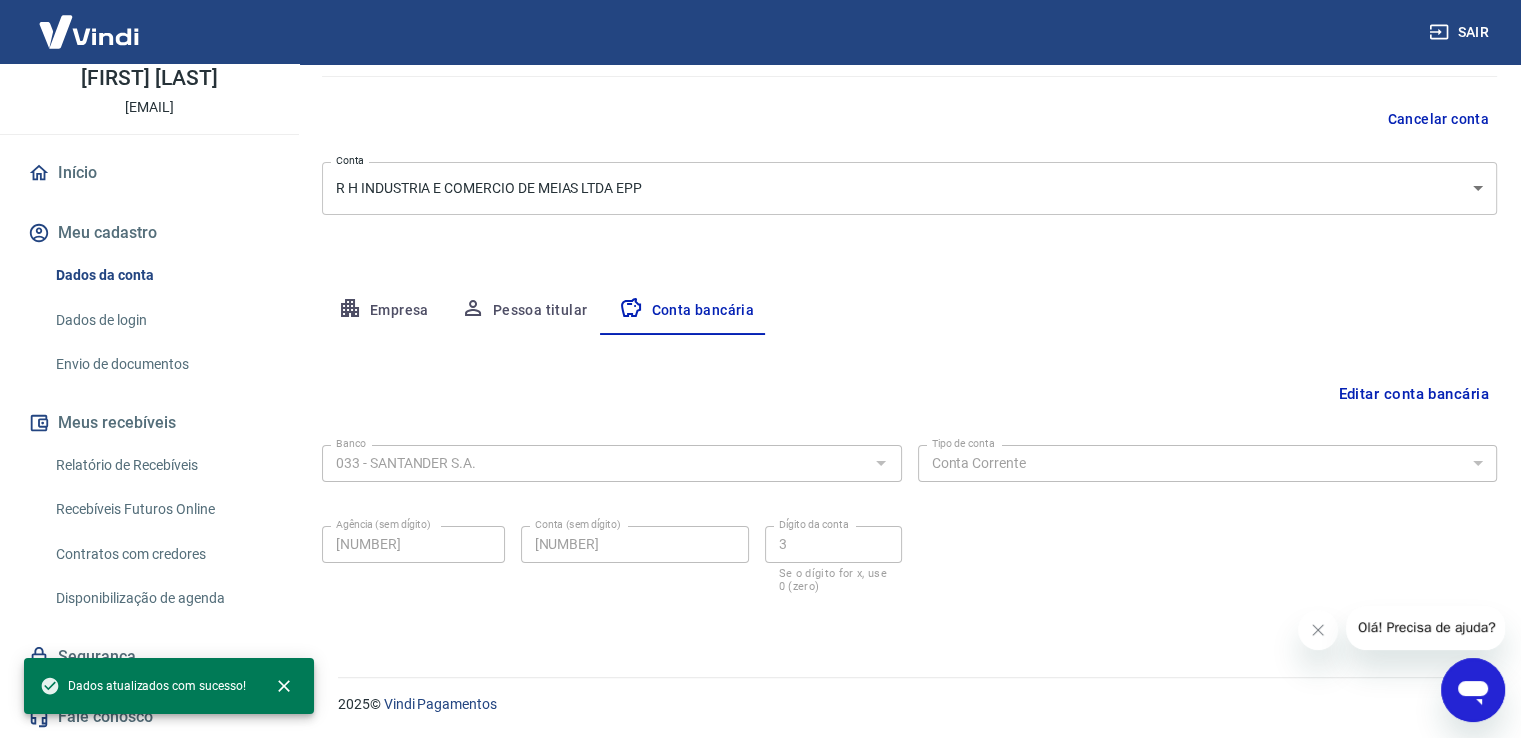 scroll, scrollTop: 172, scrollLeft: 0, axis: vertical 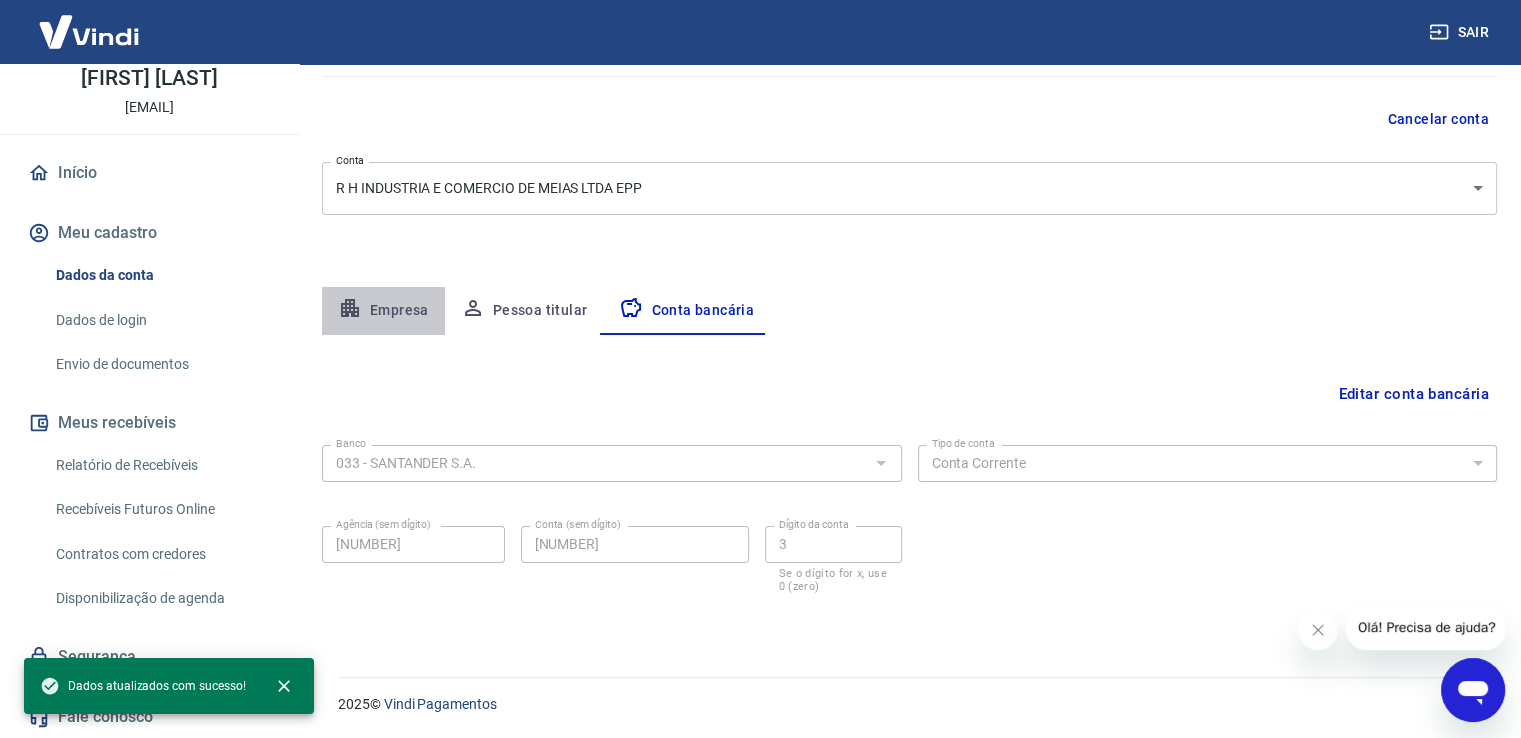 click on "Empresa" at bounding box center (383, 311) 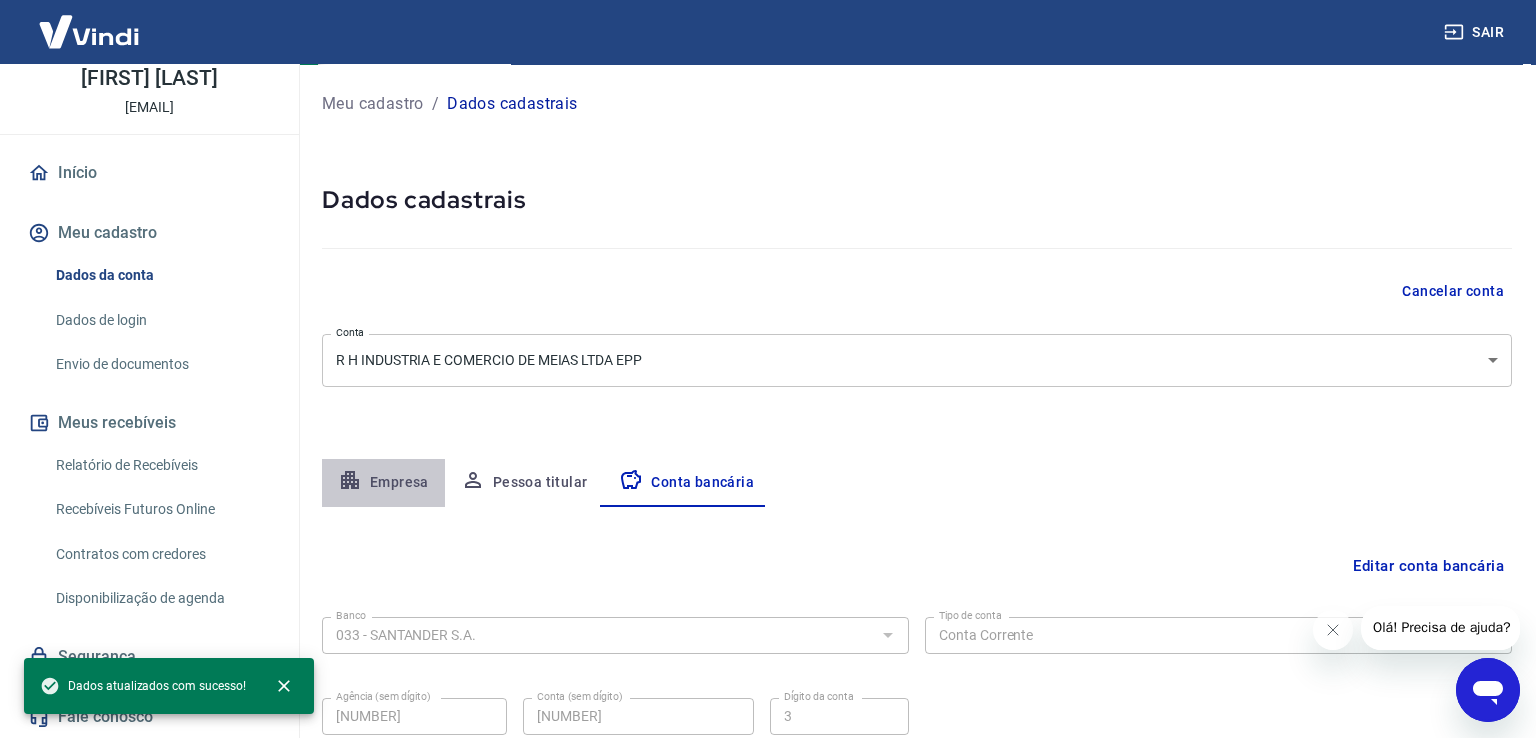select on "SP" 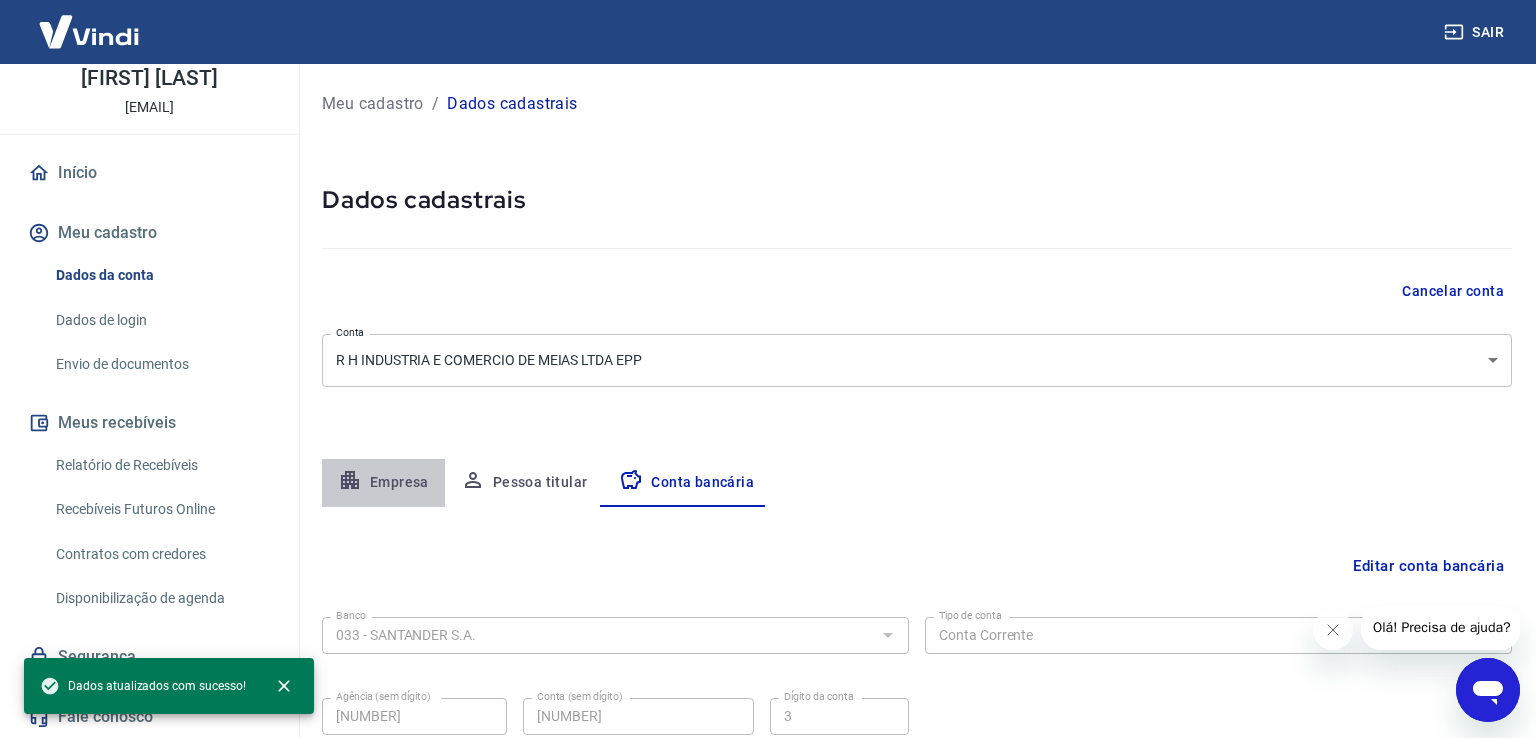 select on "business" 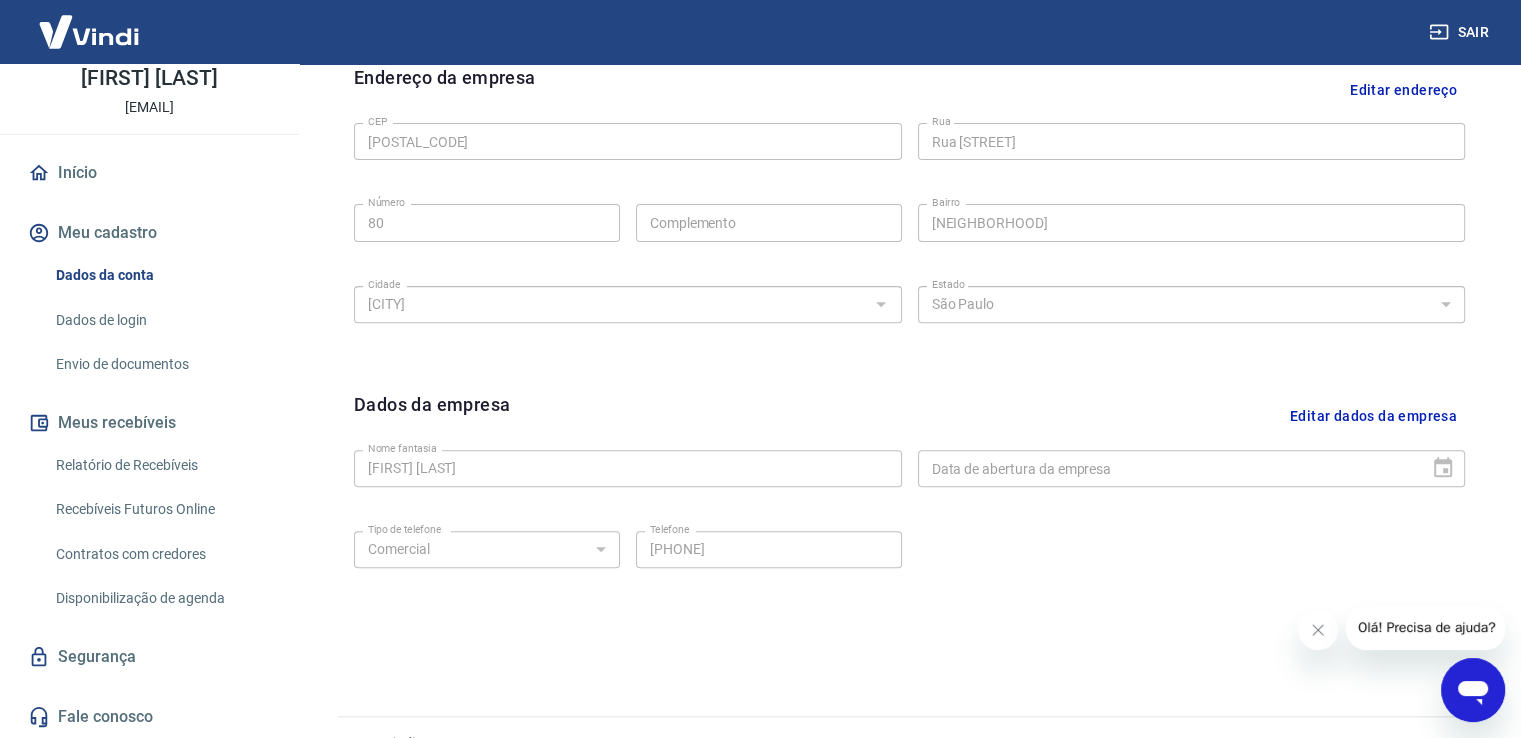 scroll, scrollTop: 700, scrollLeft: 0, axis: vertical 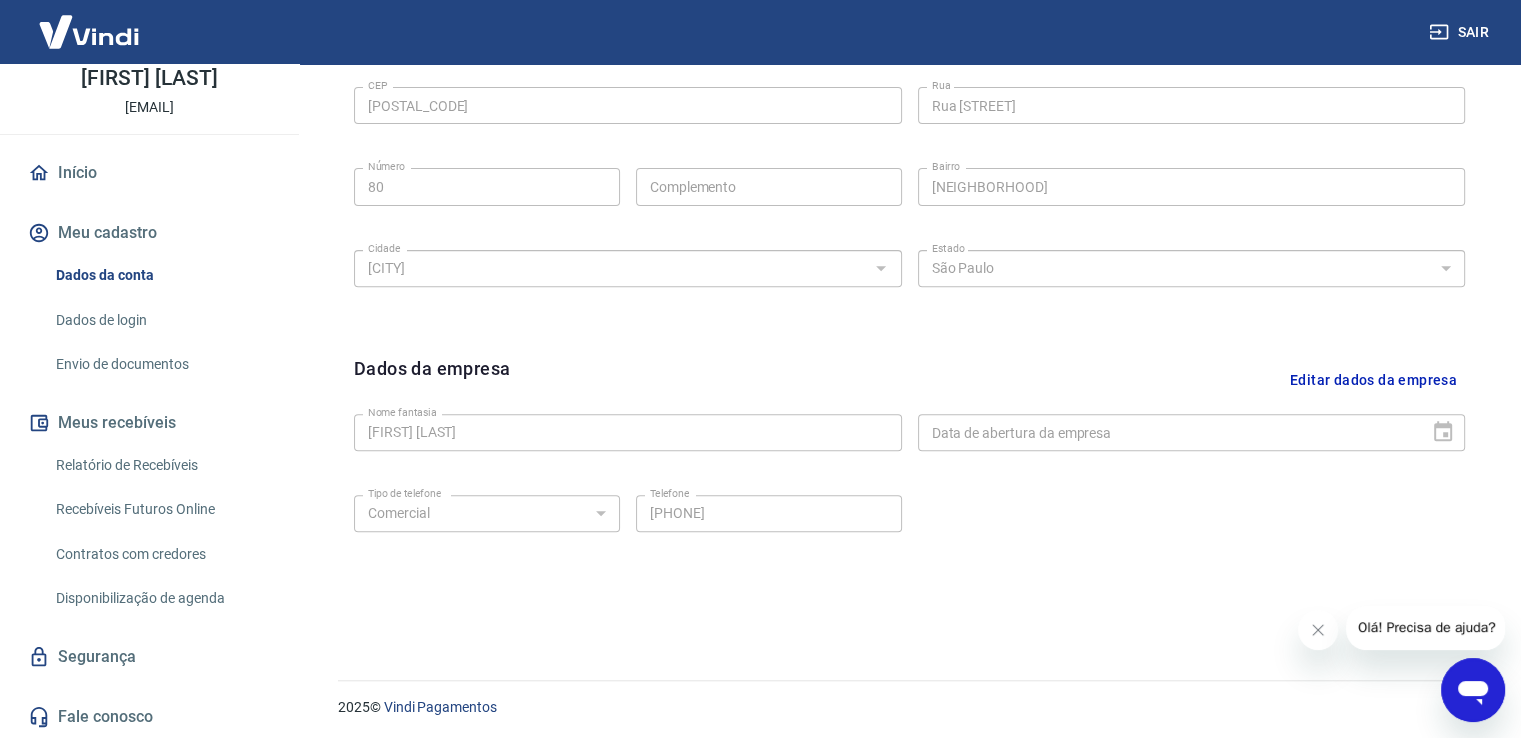 click on "Editar dados da empresa" at bounding box center (1373, 380) 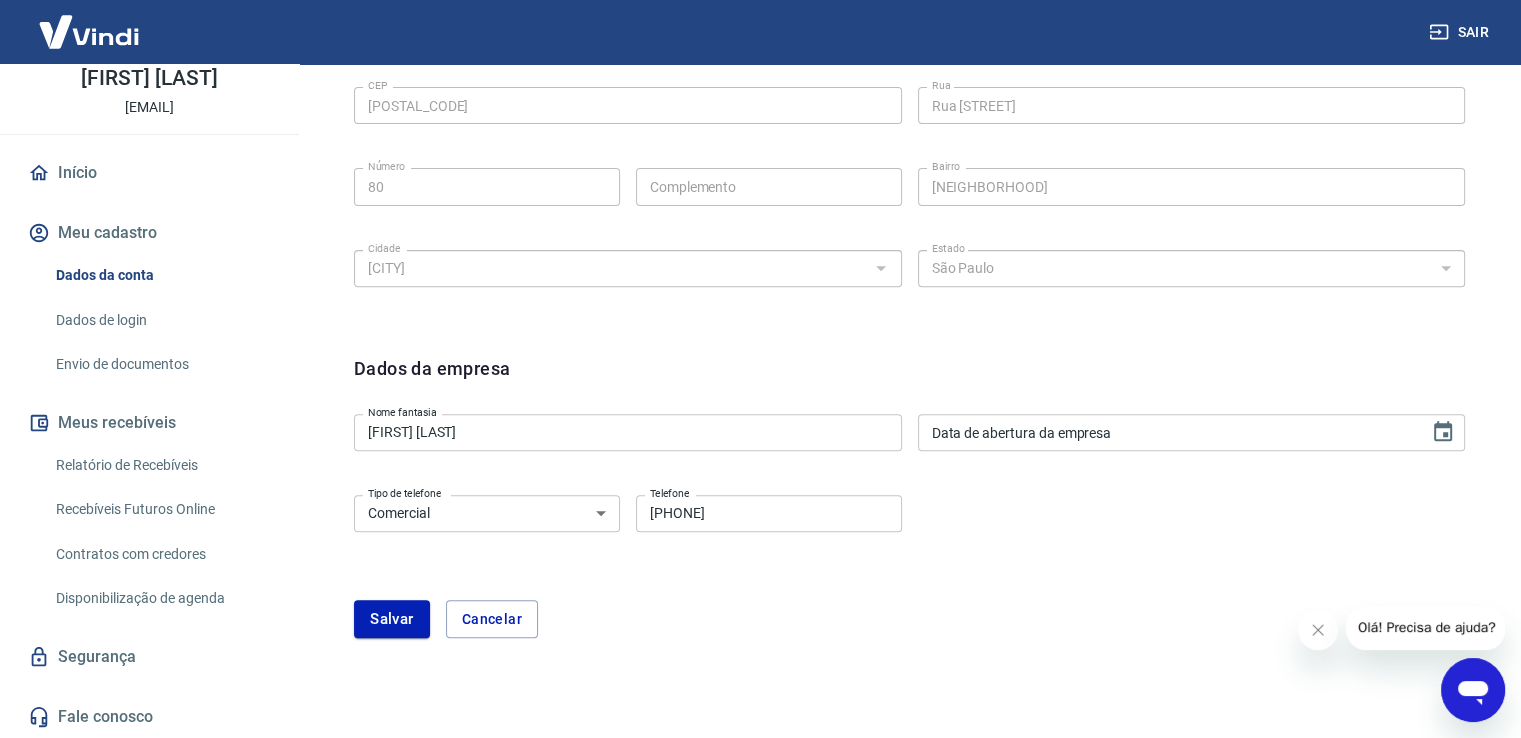 click on "[FIRST] [LAST]" at bounding box center (628, 432) 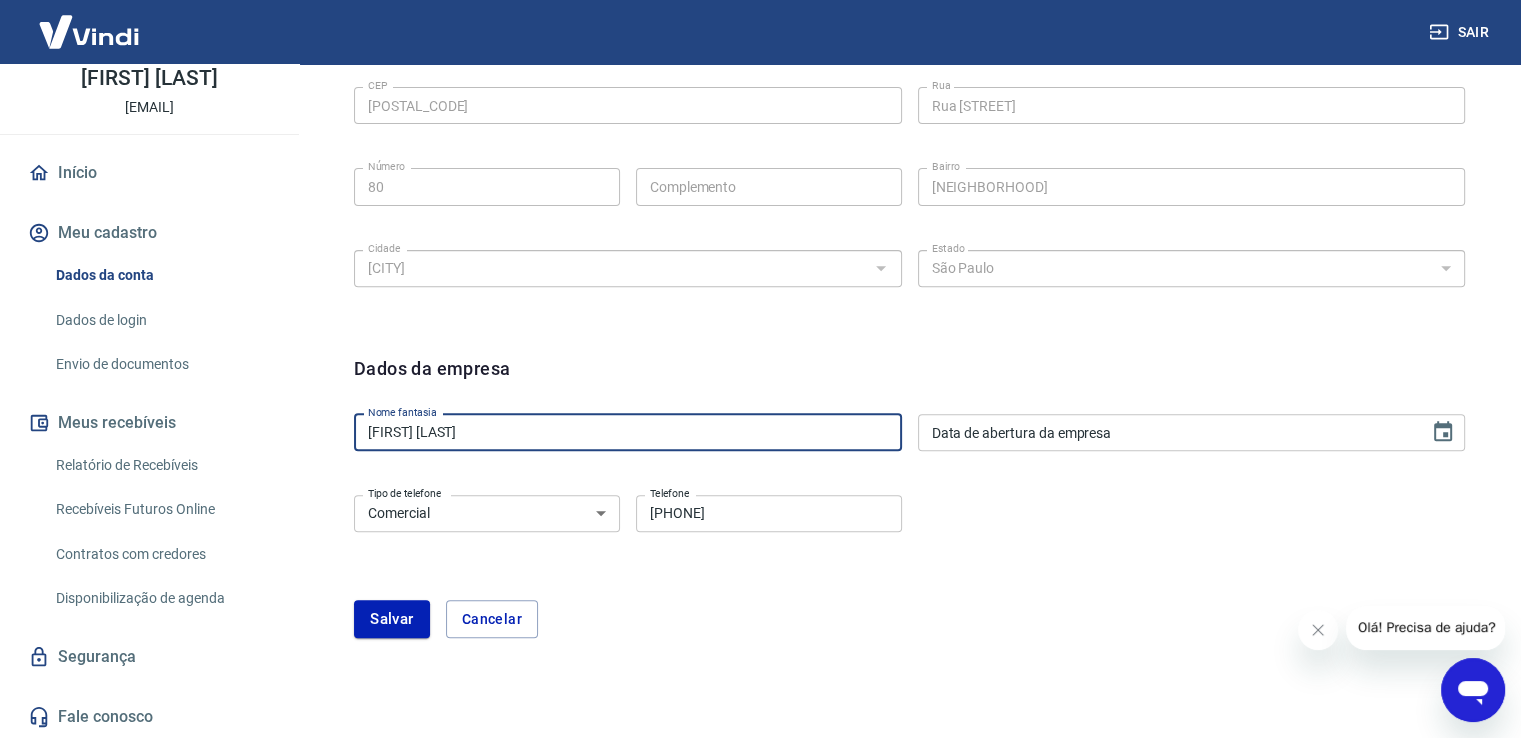 click on "[FIRST] [LAST]" at bounding box center (628, 432) 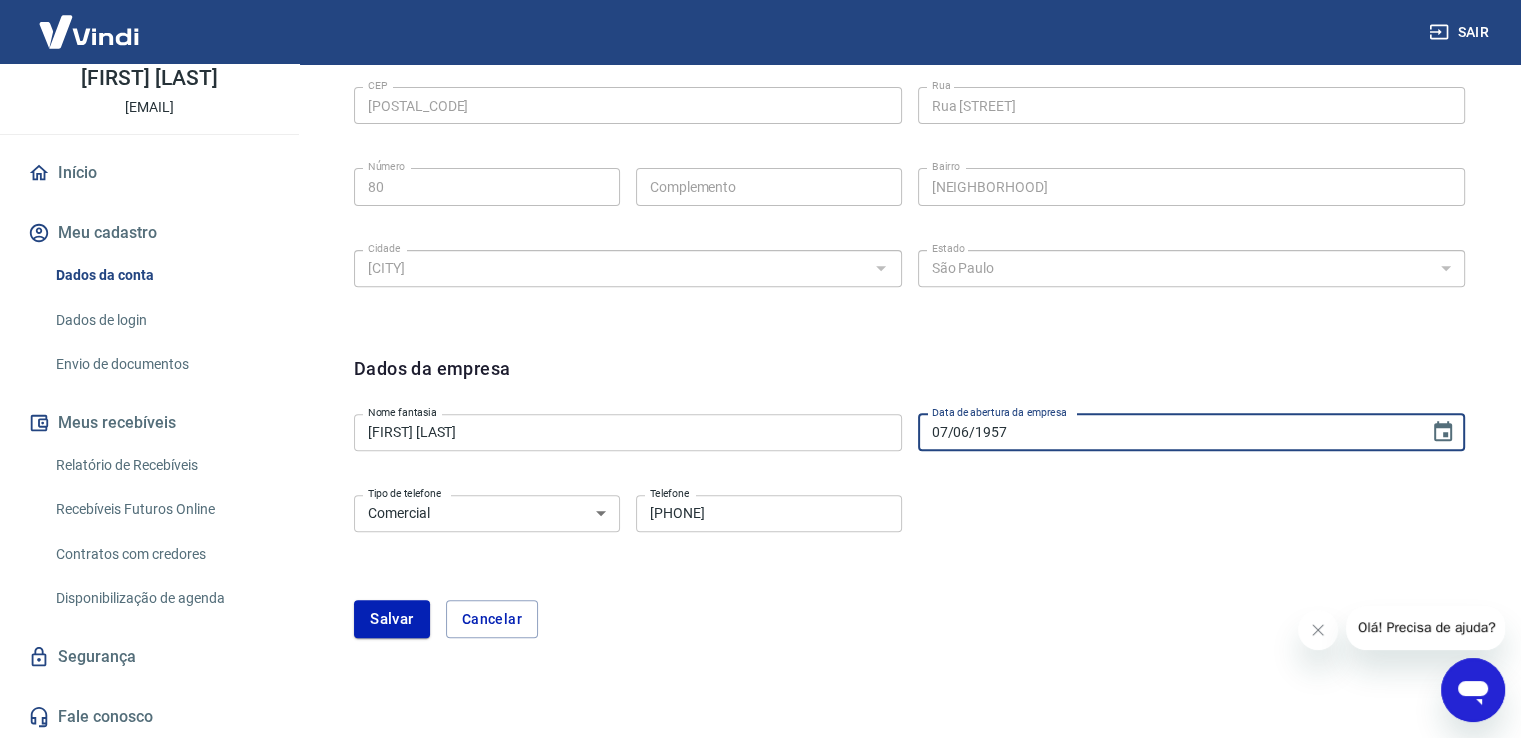type on "07/06/1957" 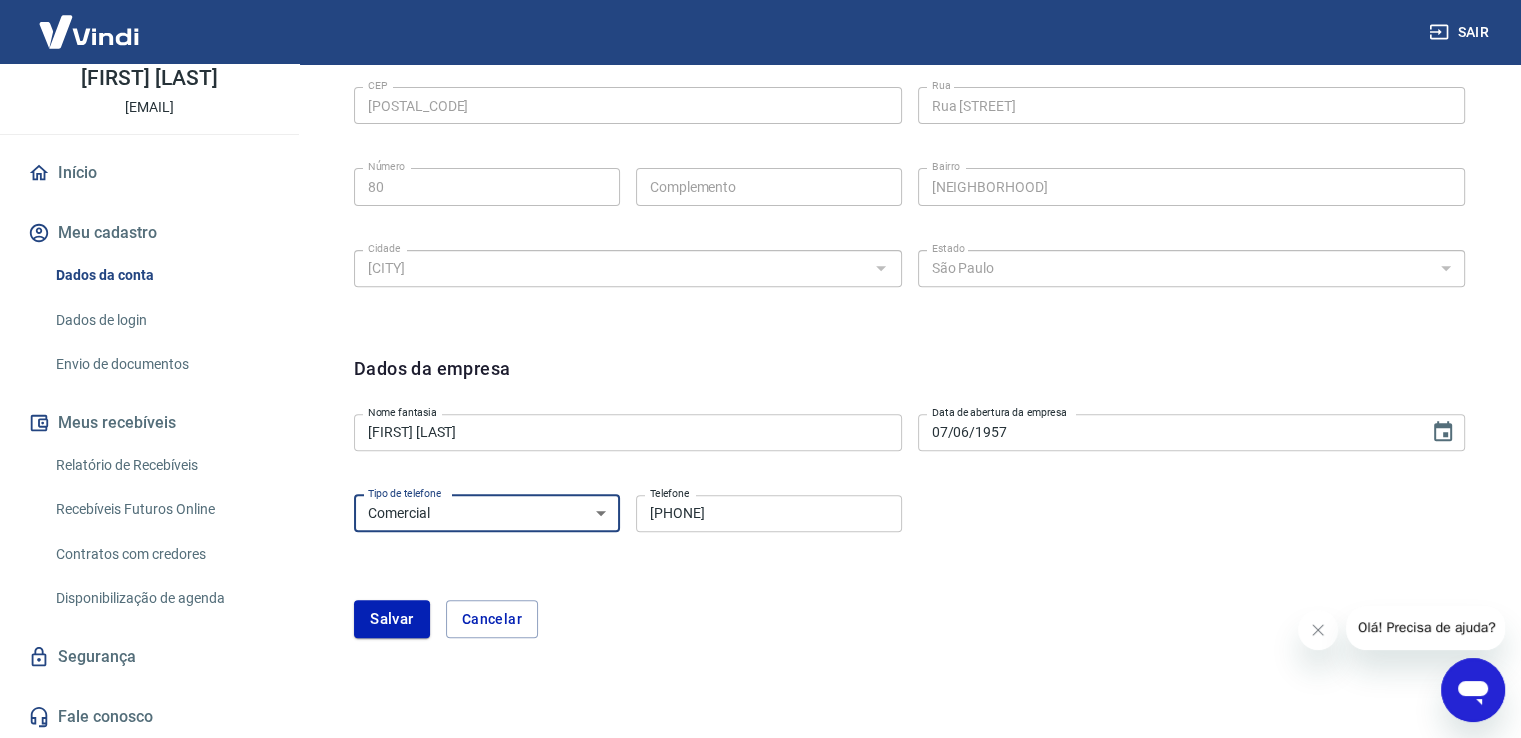 click on "Residencial Comercial" at bounding box center (487, 513) 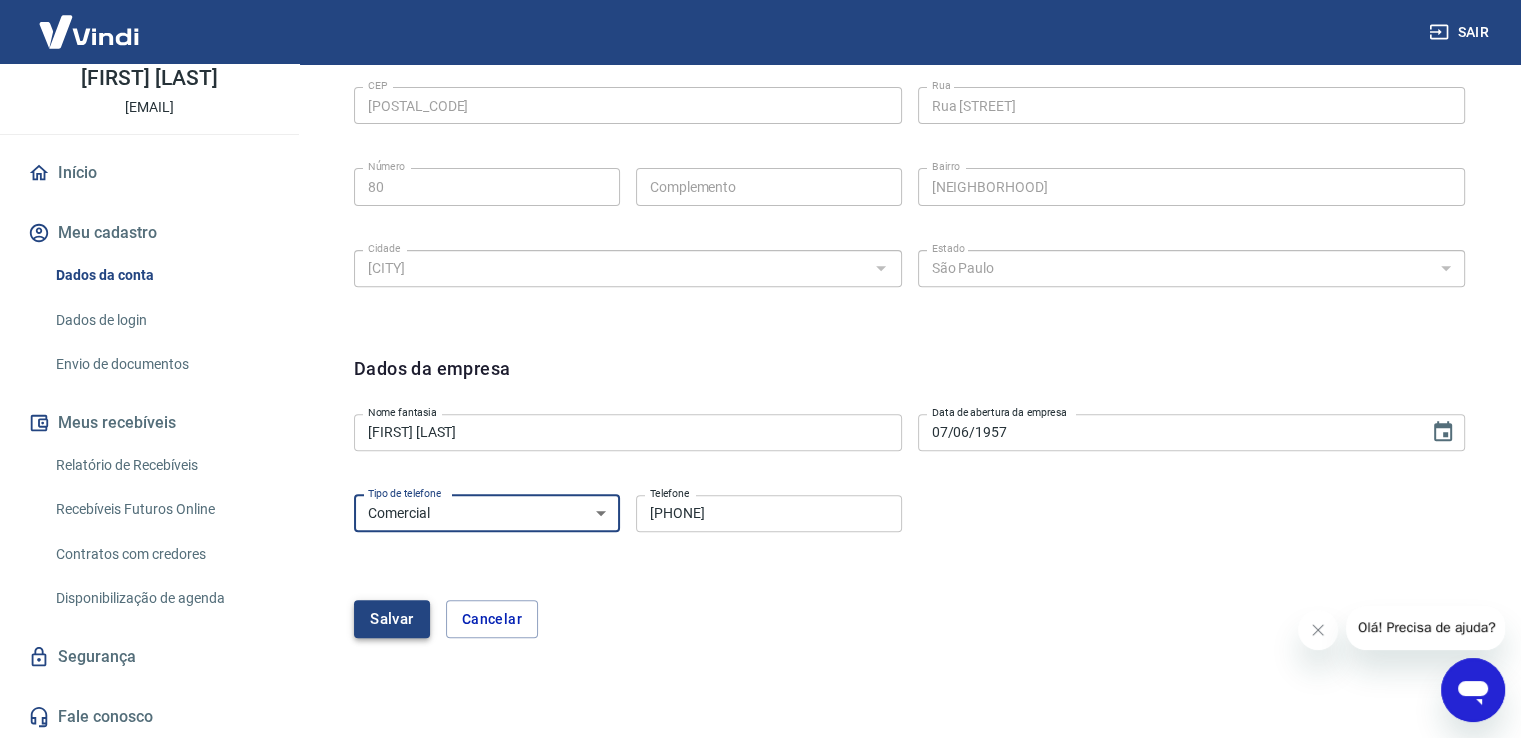 click on "Salvar" at bounding box center (392, 619) 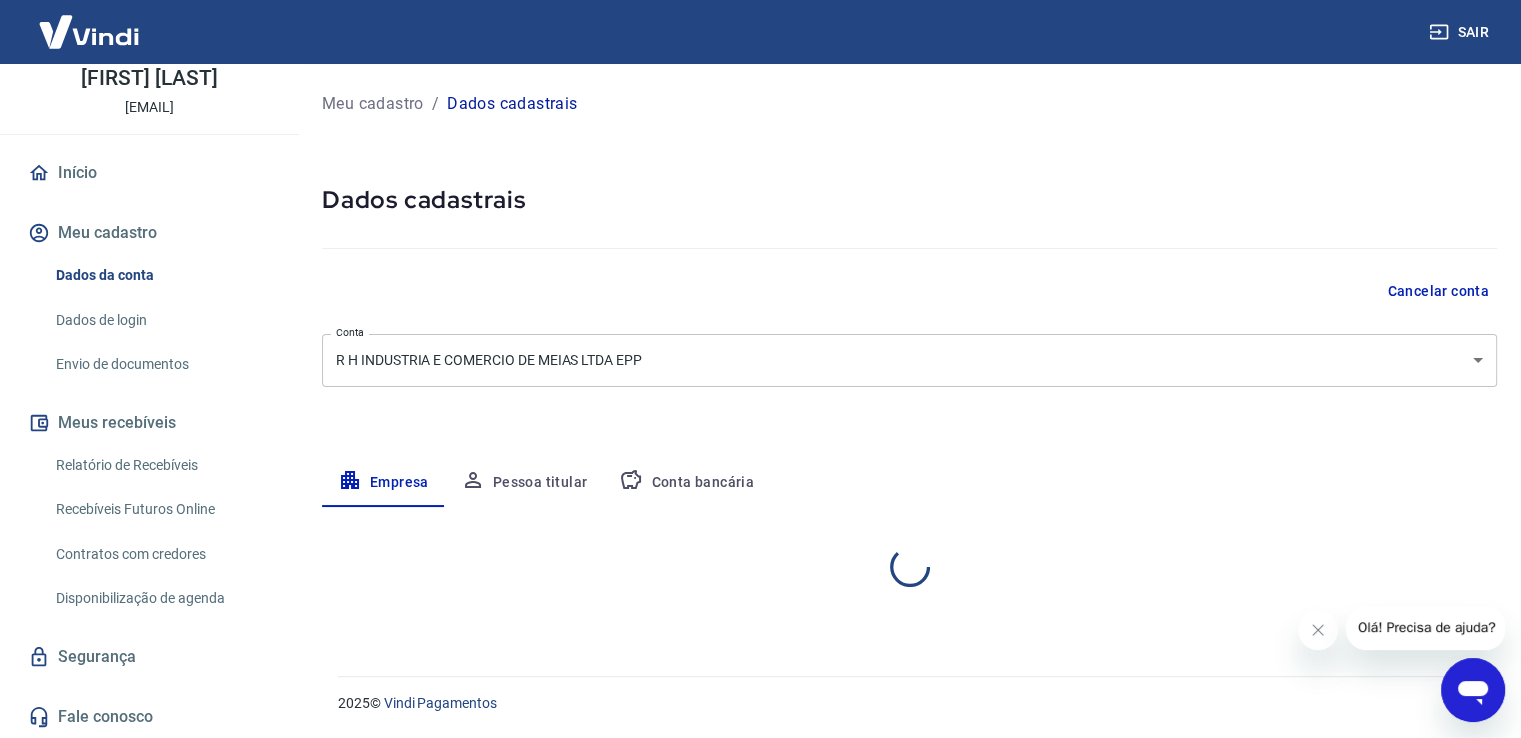 scroll, scrollTop: 0, scrollLeft: 0, axis: both 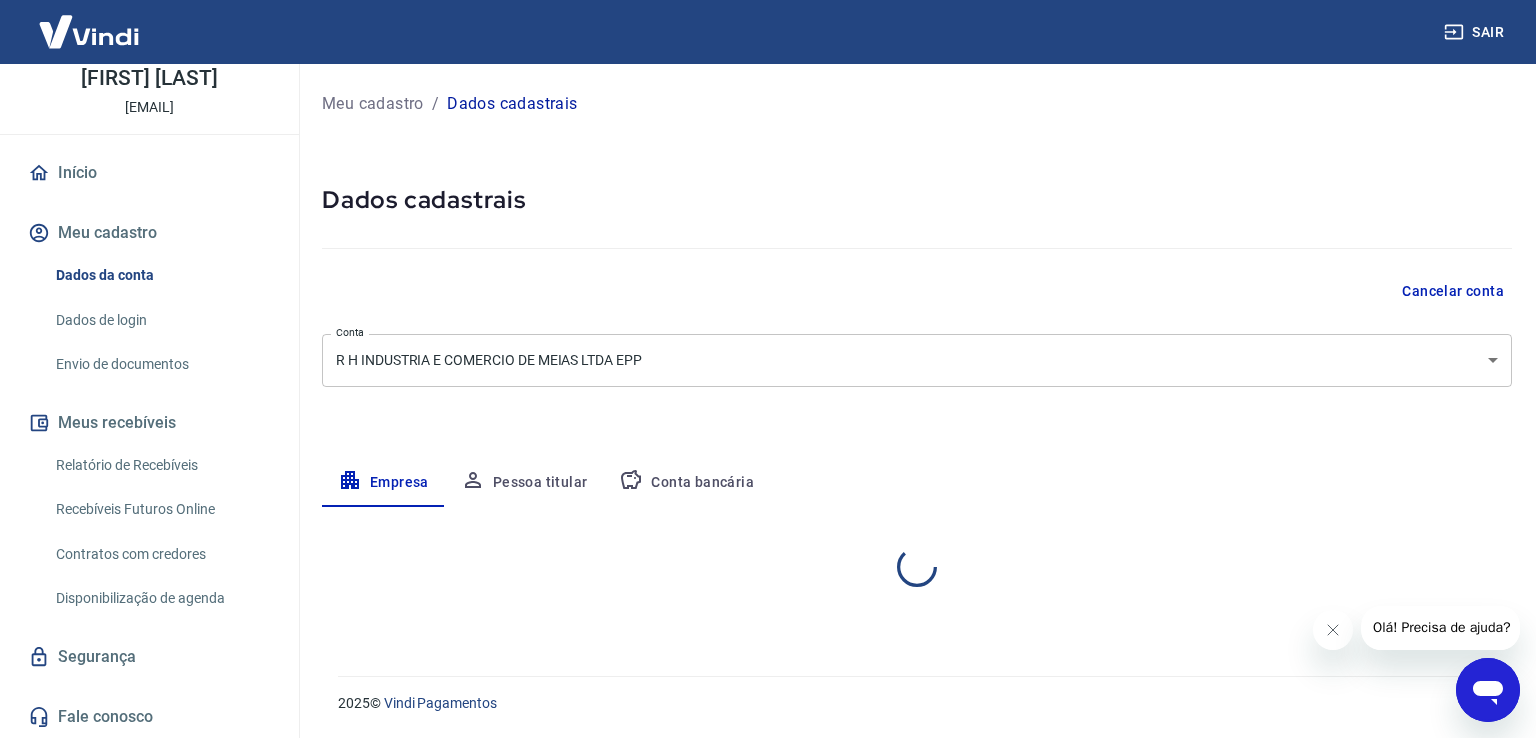 select on "SP" 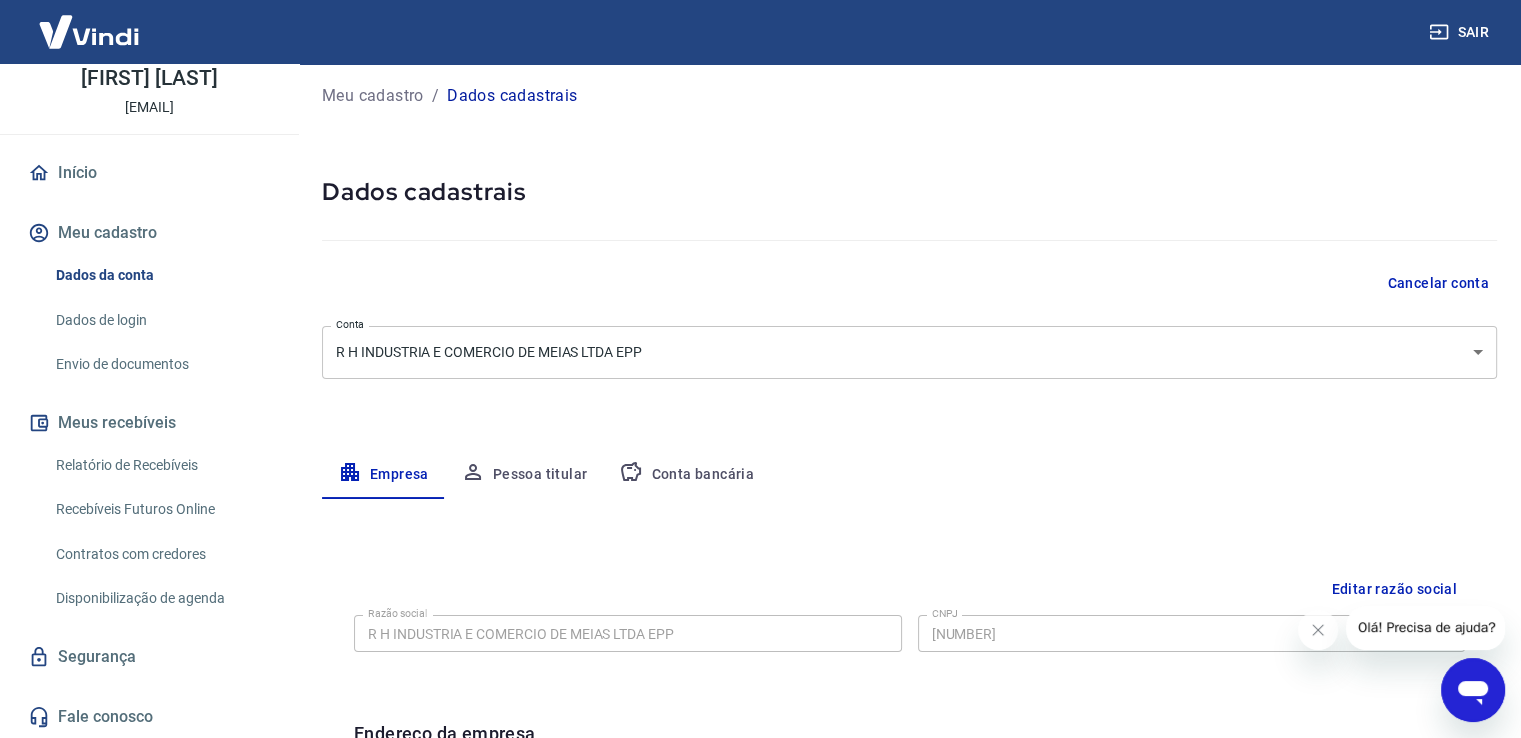 scroll, scrollTop: 0, scrollLeft: 0, axis: both 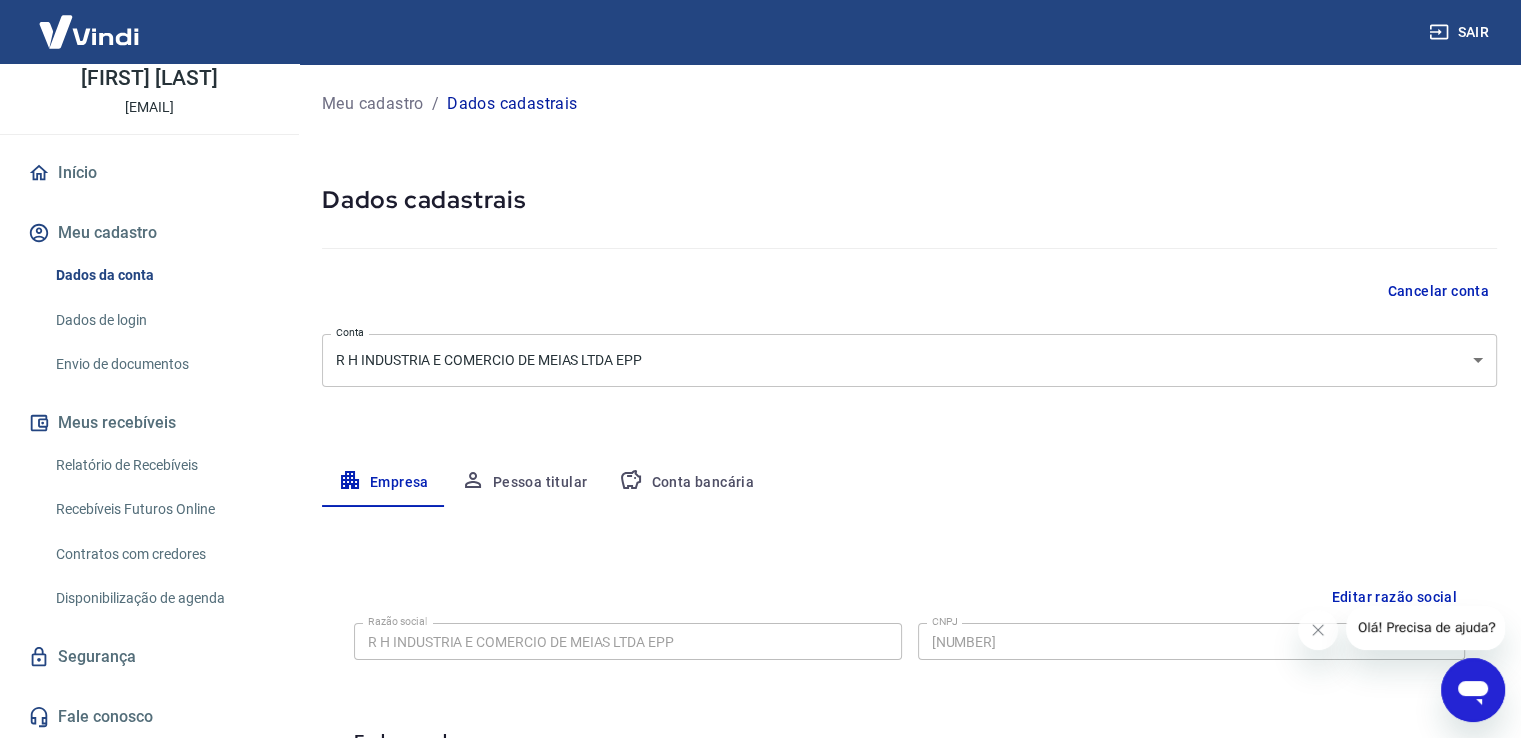 click on "Meu cadastro" at bounding box center [149, 233] 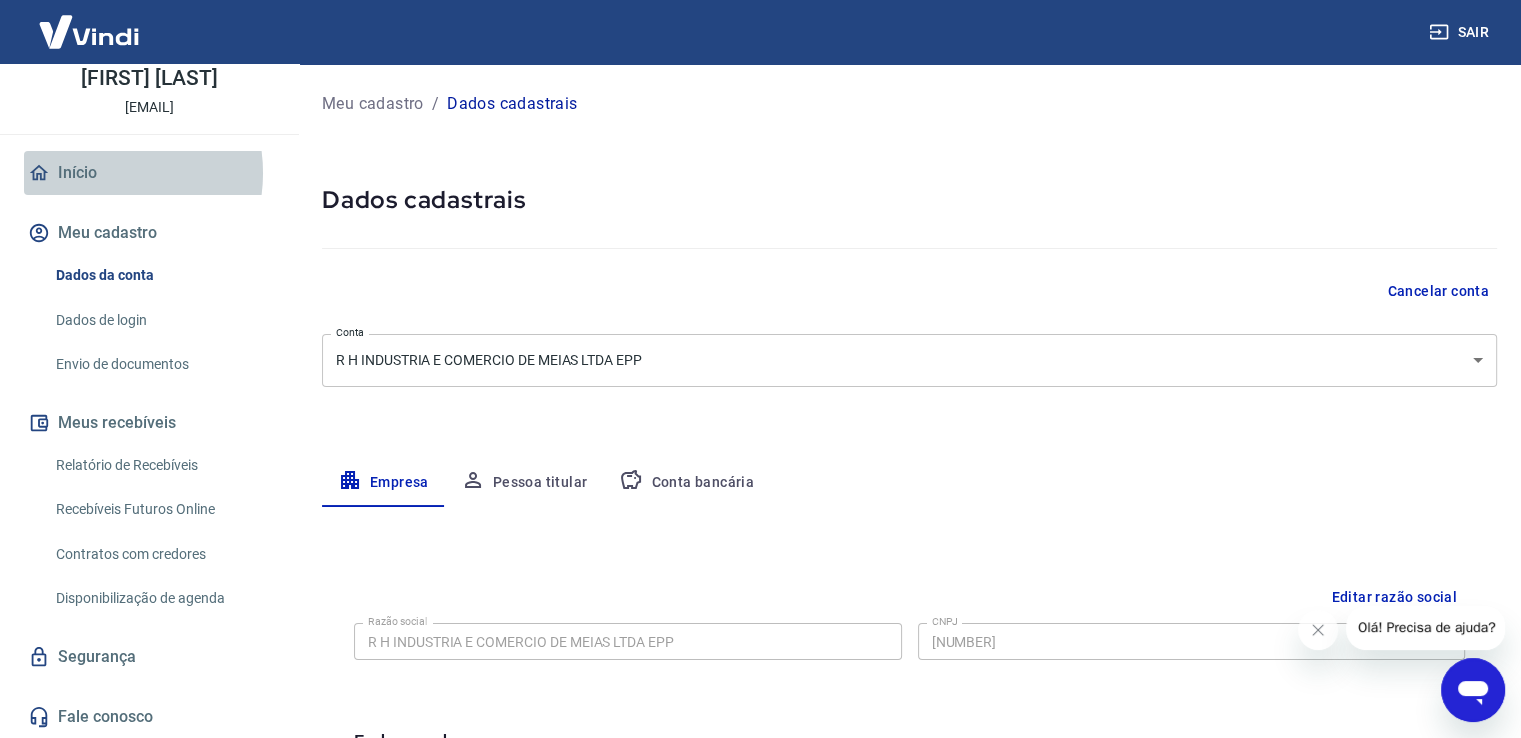 click on "Início" at bounding box center (149, 173) 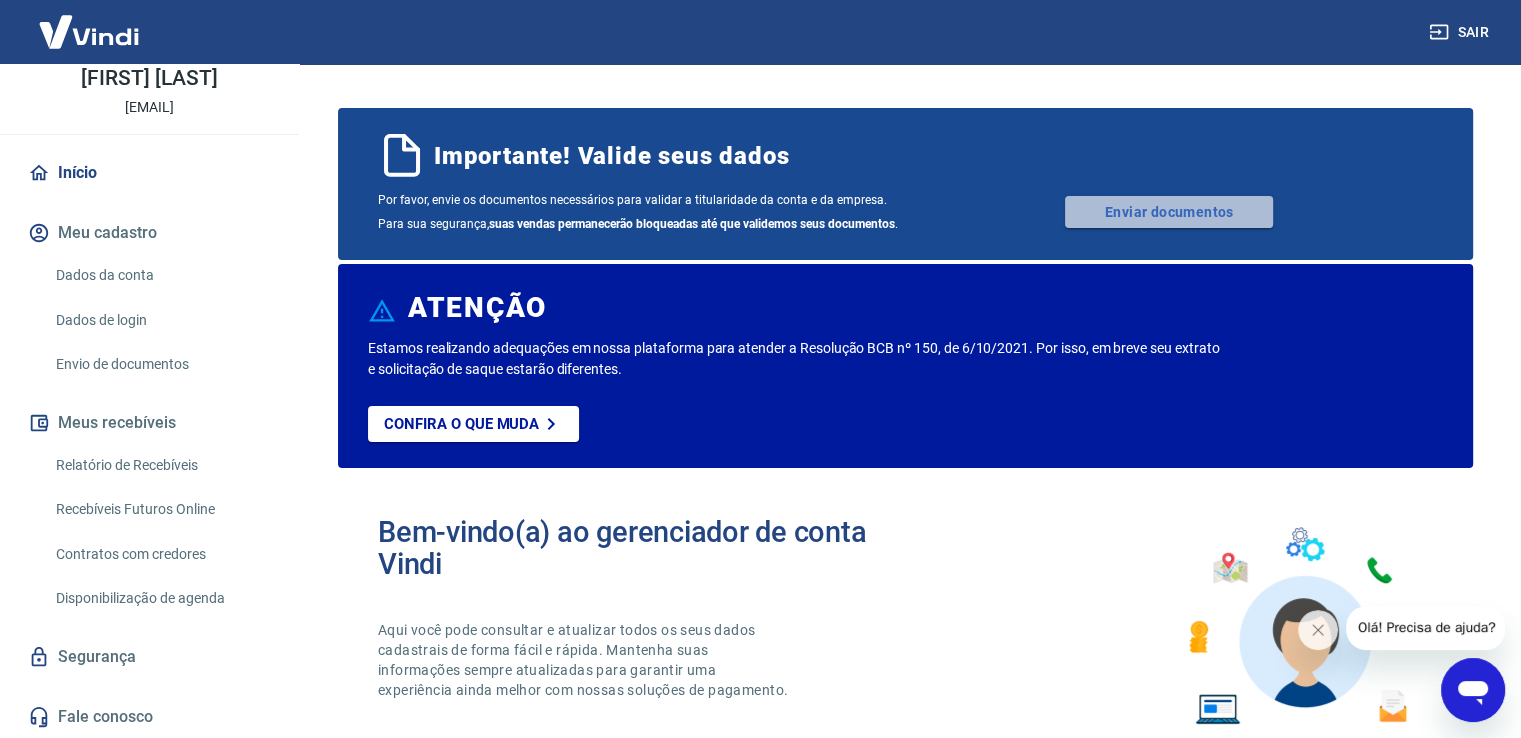 click on "Enviar documentos" at bounding box center [1169, 212] 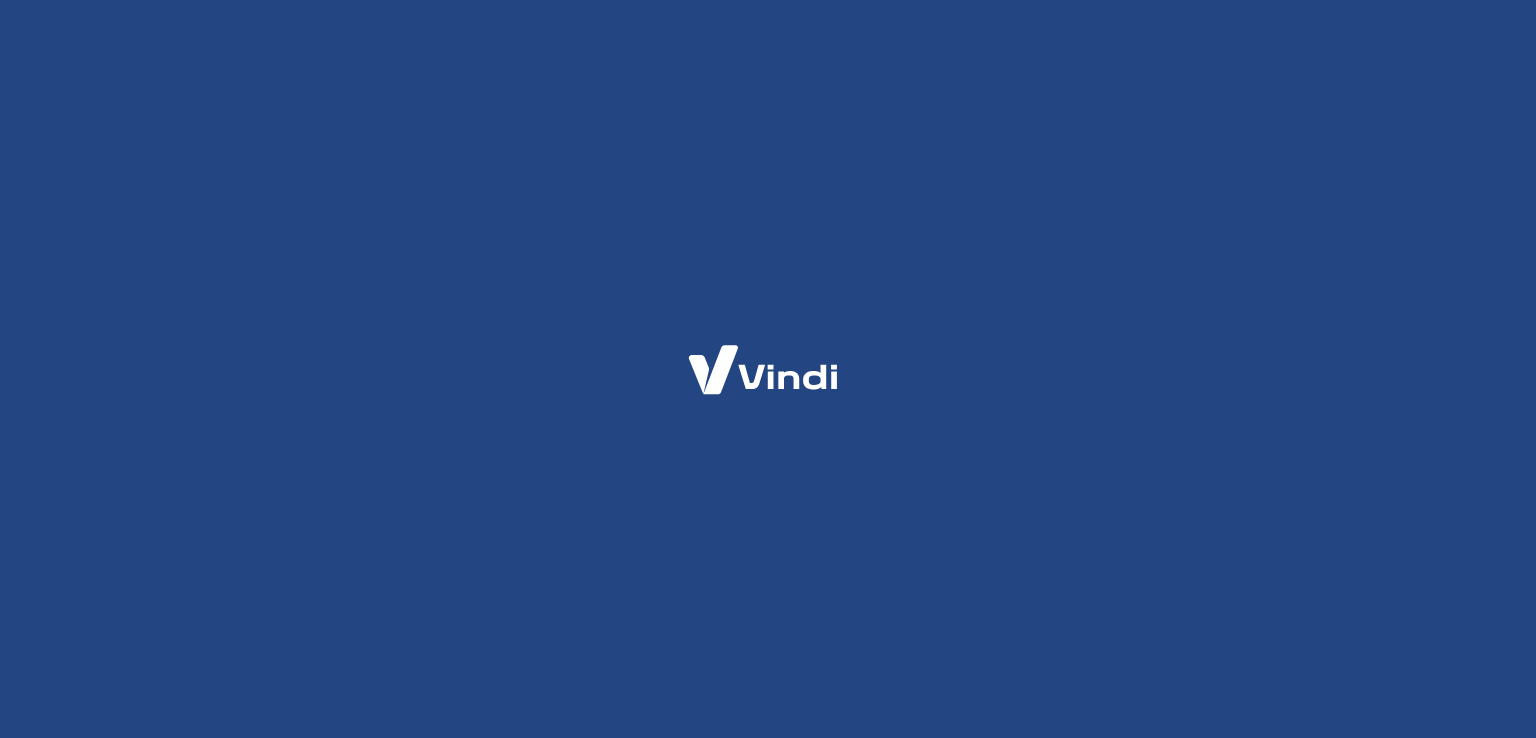 scroll, scrollTop: 0, scrollLeft: 0, axis: both 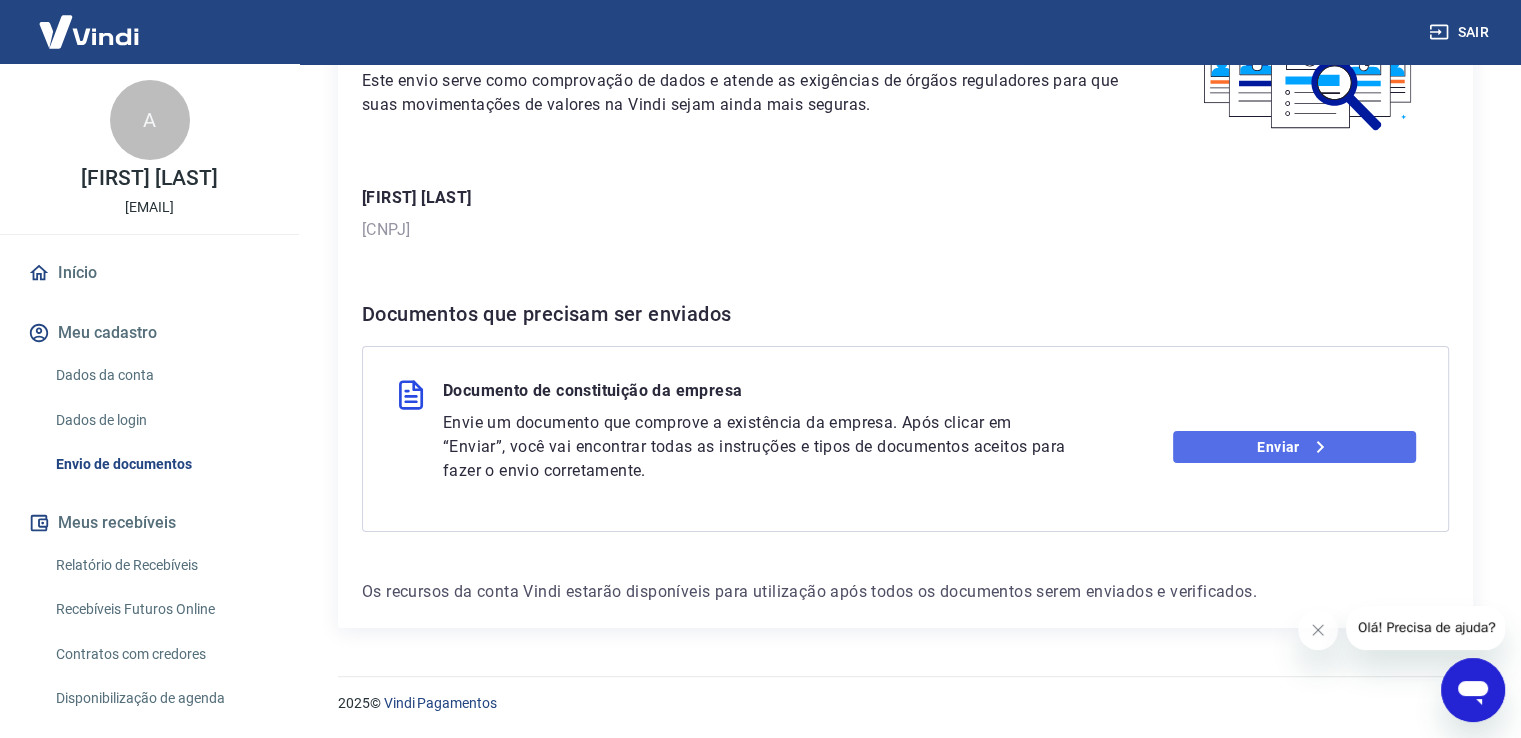 click on "Enviar" at bounding box center [1294, 447] 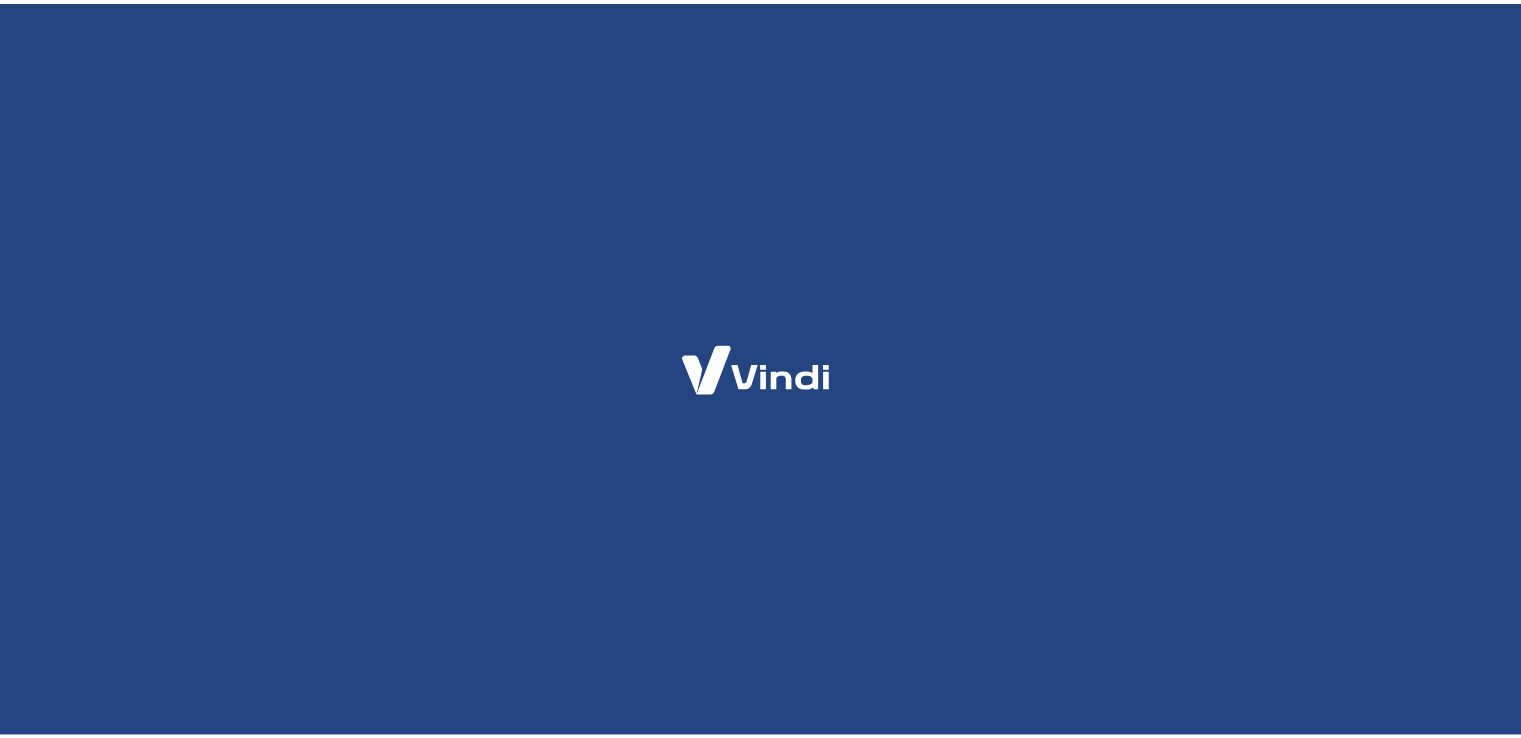 scroll, scrollTop: 0, scrollLeft: 0, axis: both 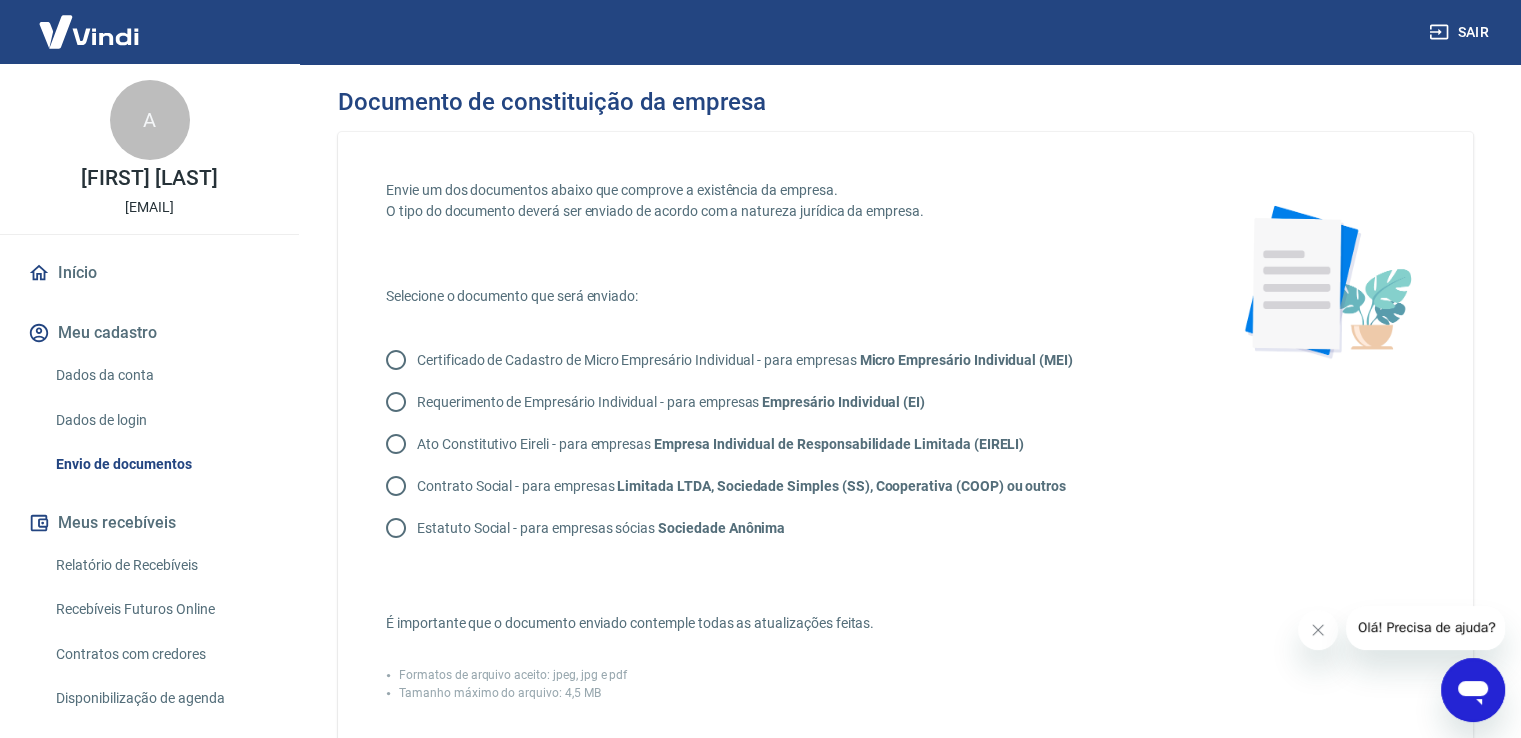 click on "Certificado de Cadastro de Micro Empresário Individual - para empresas   Micro Empresário Individual (MEI)" at bounding box center [396, 360] 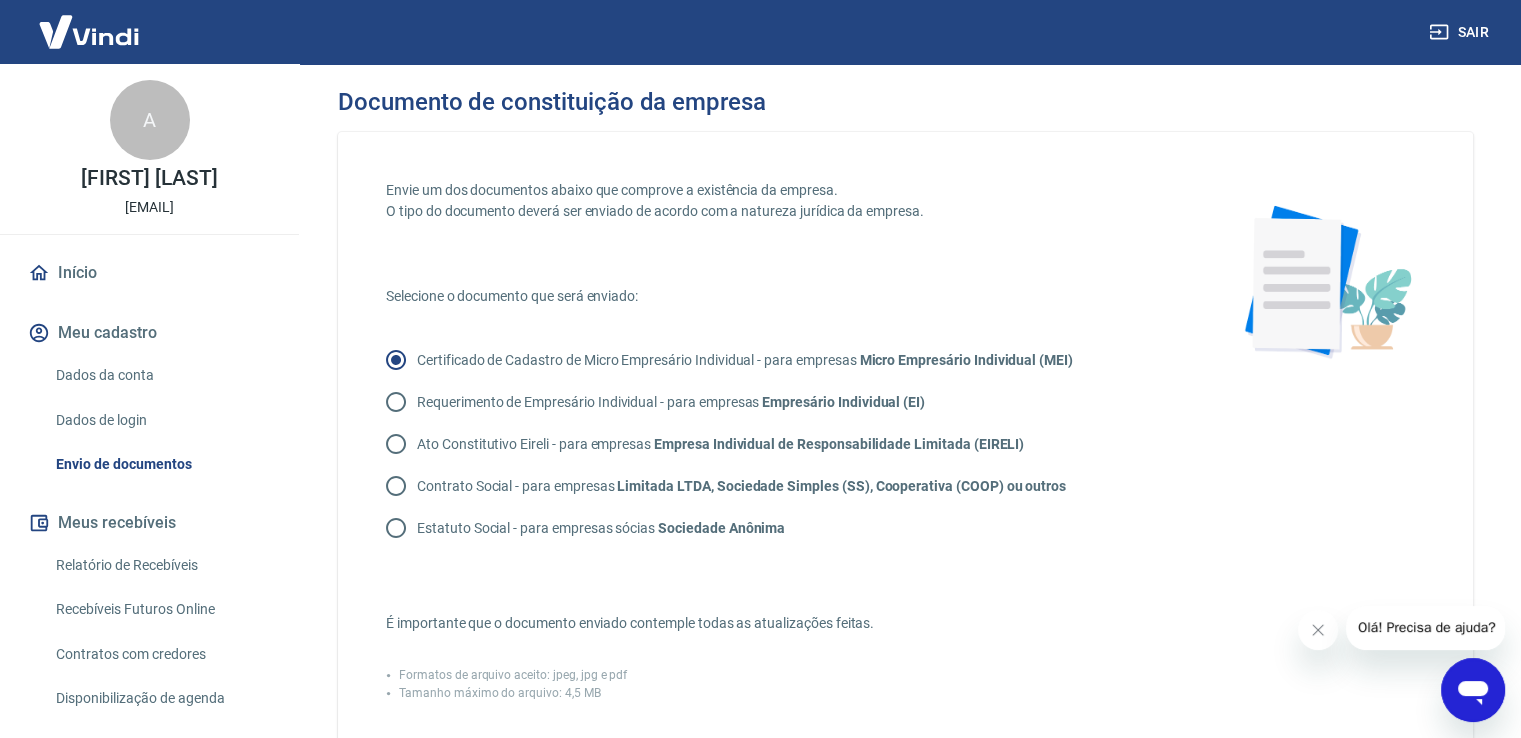 click on "Requerimento de Empresário Individual - para empresas   Empresário Individual (EI)" at bounding box center (396, 402) 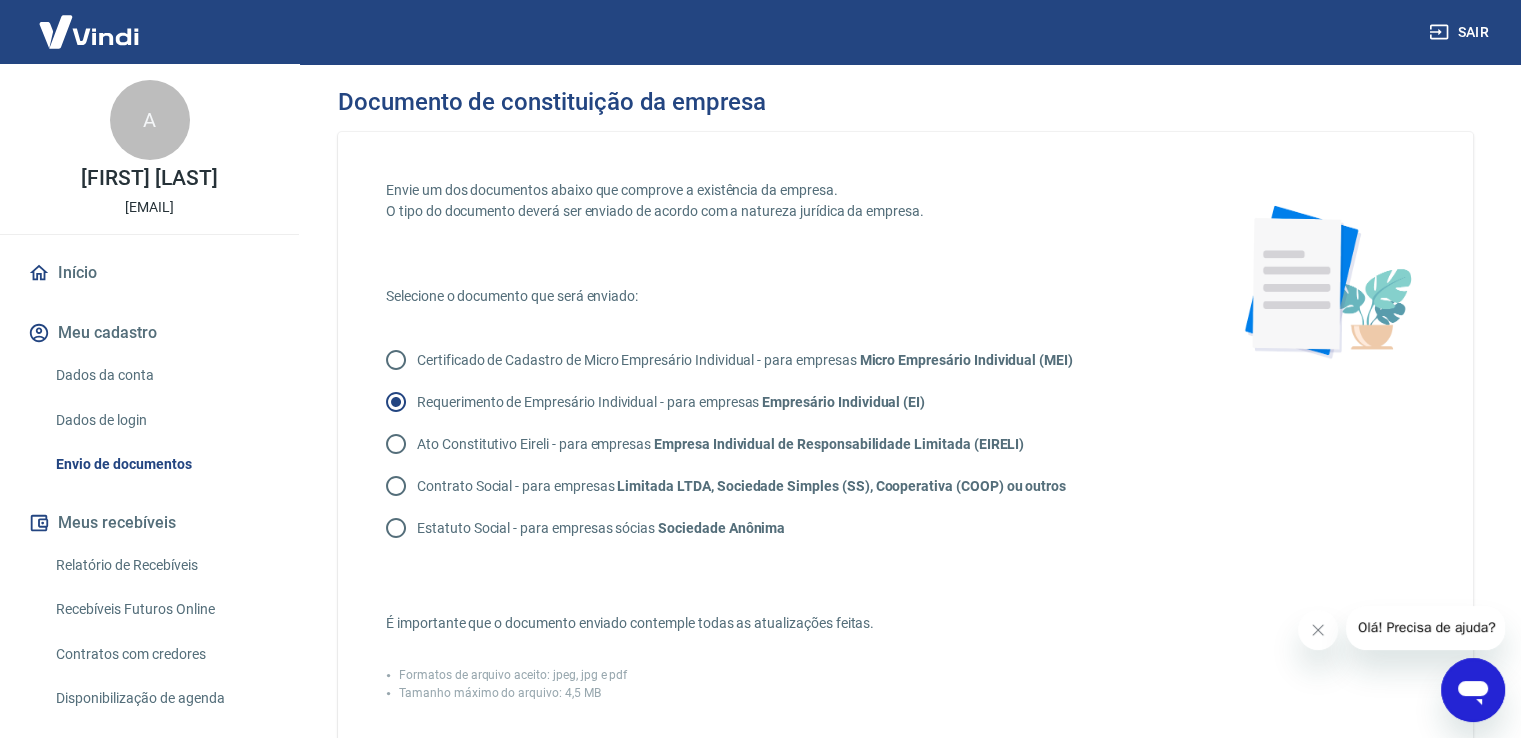 click on "Certificado de Cadastro de Micro Empresário Individual - para empresas   Micro Empresário Individual (MEI)" at bounding box center [396, 360] 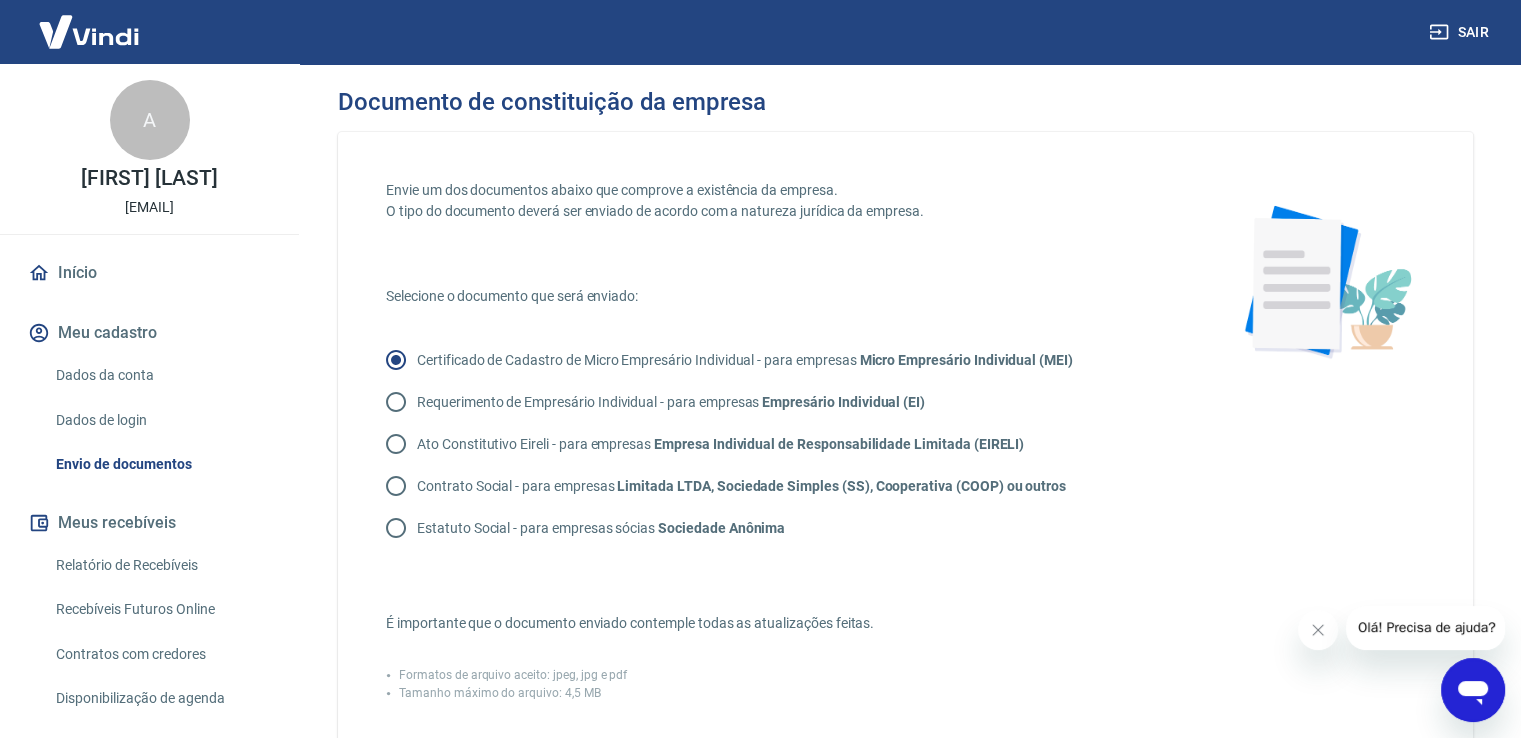 click on "[FIRST] [LAST]" at bounding box center [149, 178] 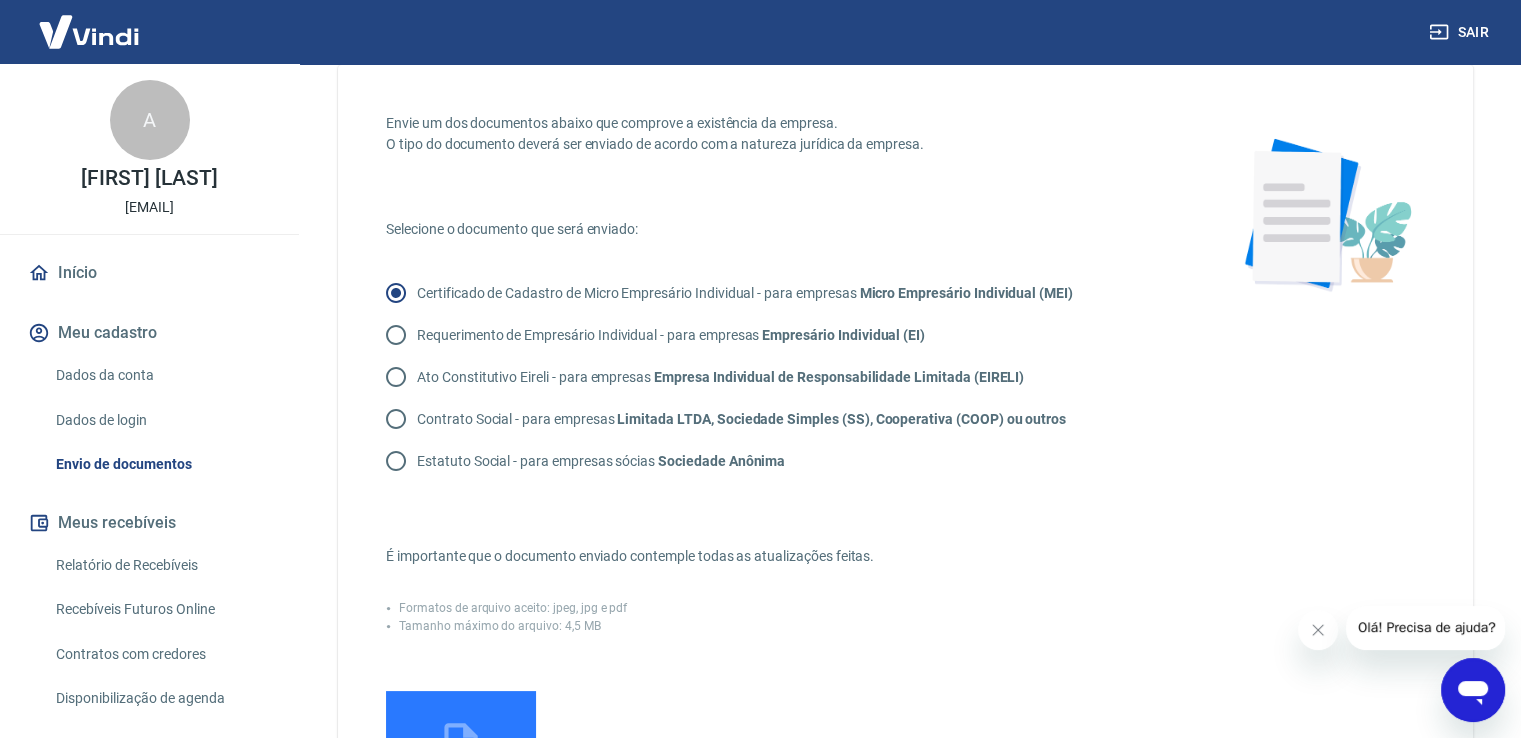 scroll, scrollTop: 100, scrollLeft: 0, axis: vertical 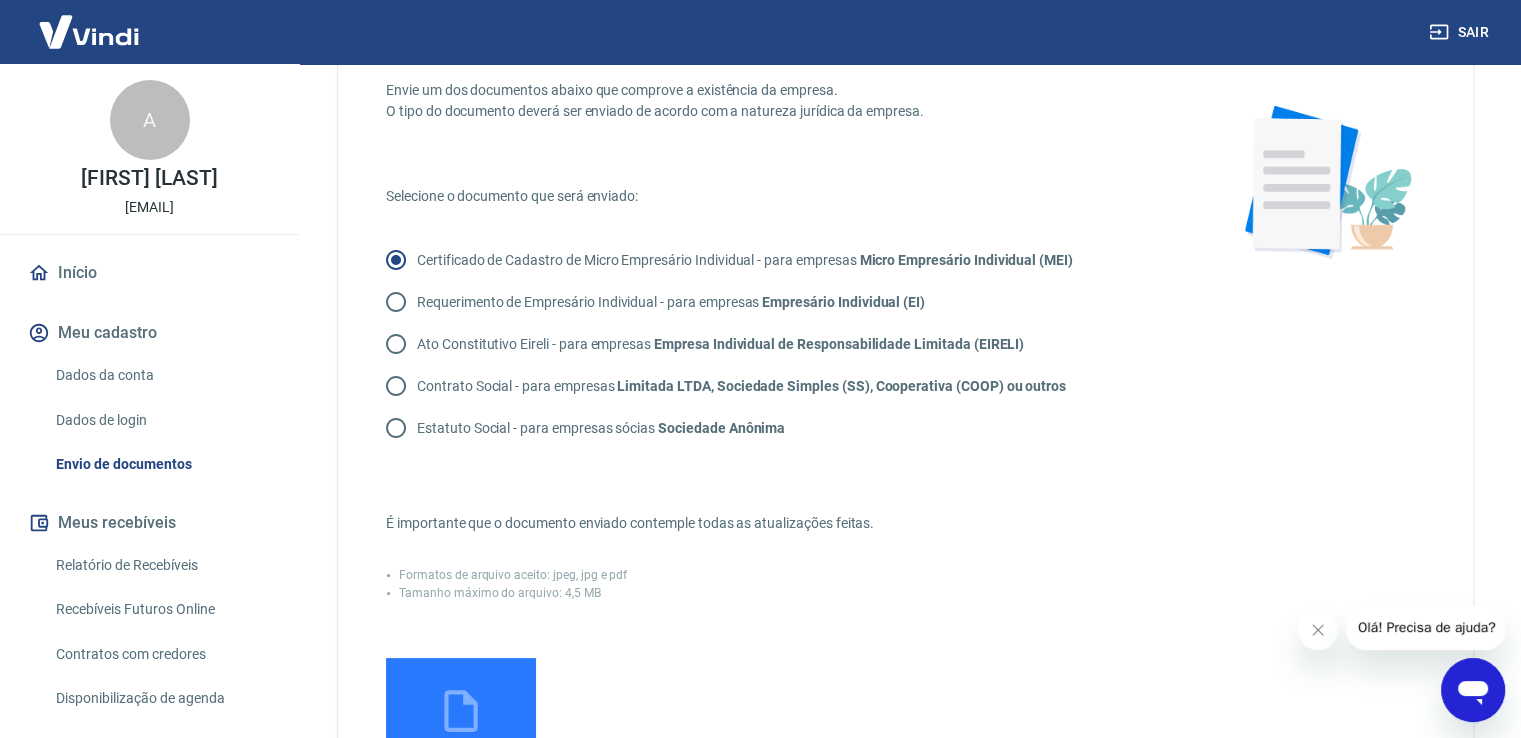 click on "Limitada LTDA, Sociedade Simples (SS), Cooperativa (COOP) ou outros" at bounding box center [841, 386] 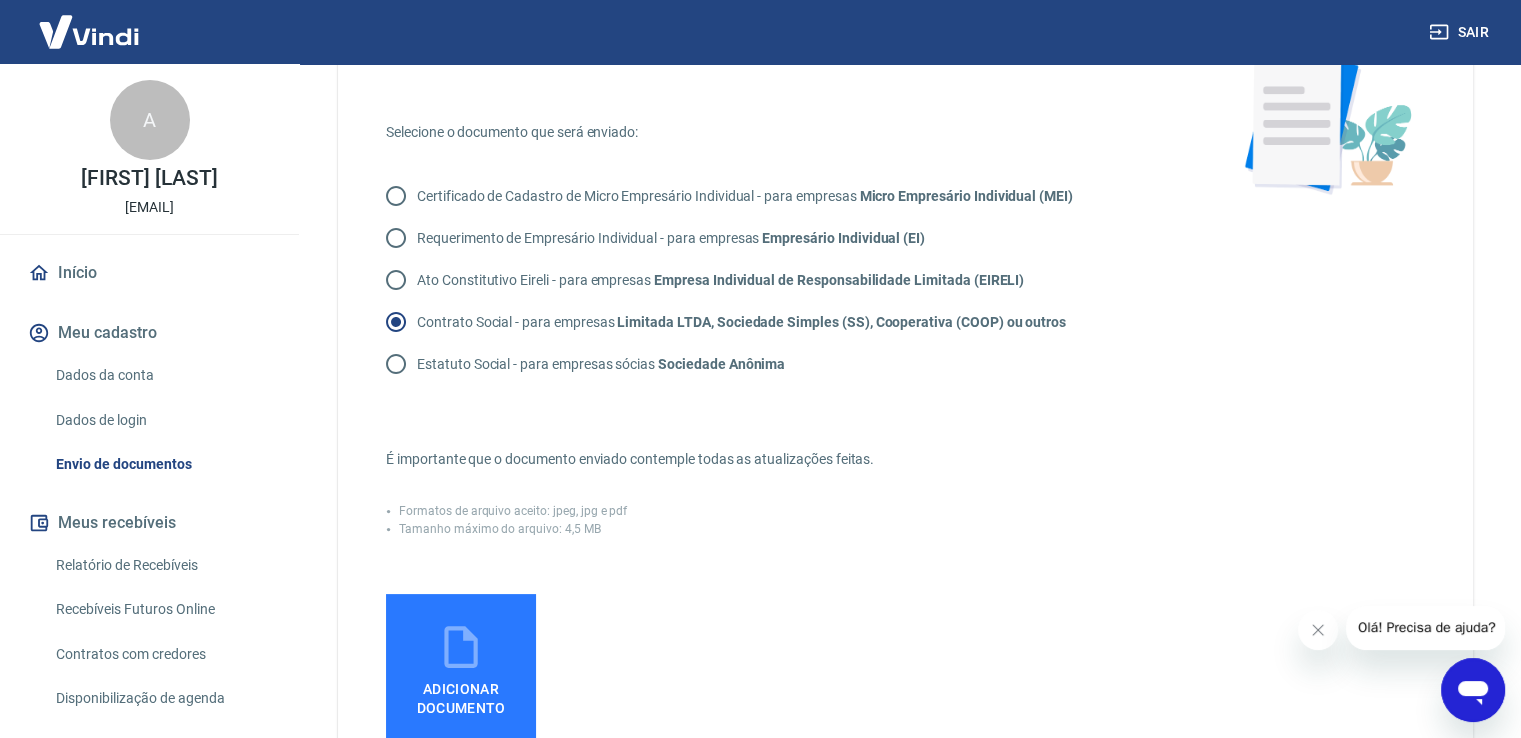 scroll, scrollTop: 200, scrollLeft: 0, axis: vertical 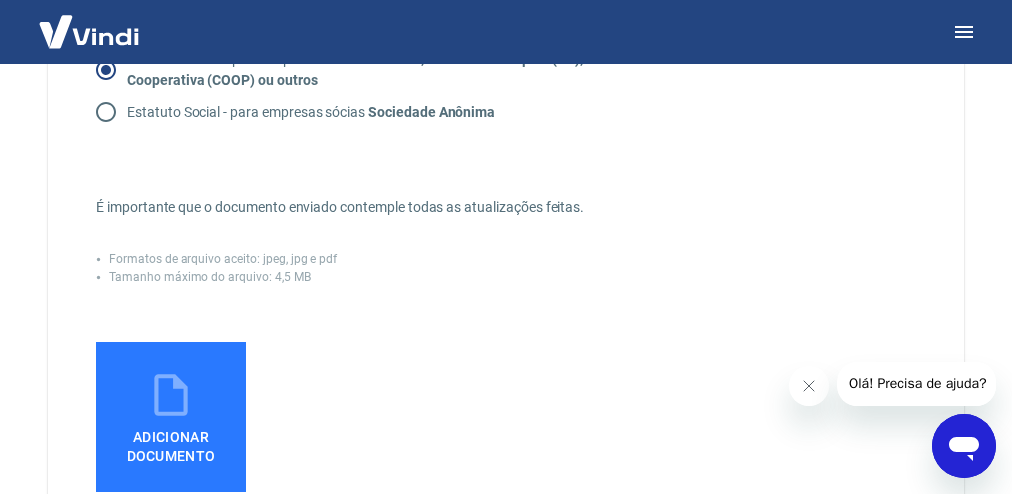 click 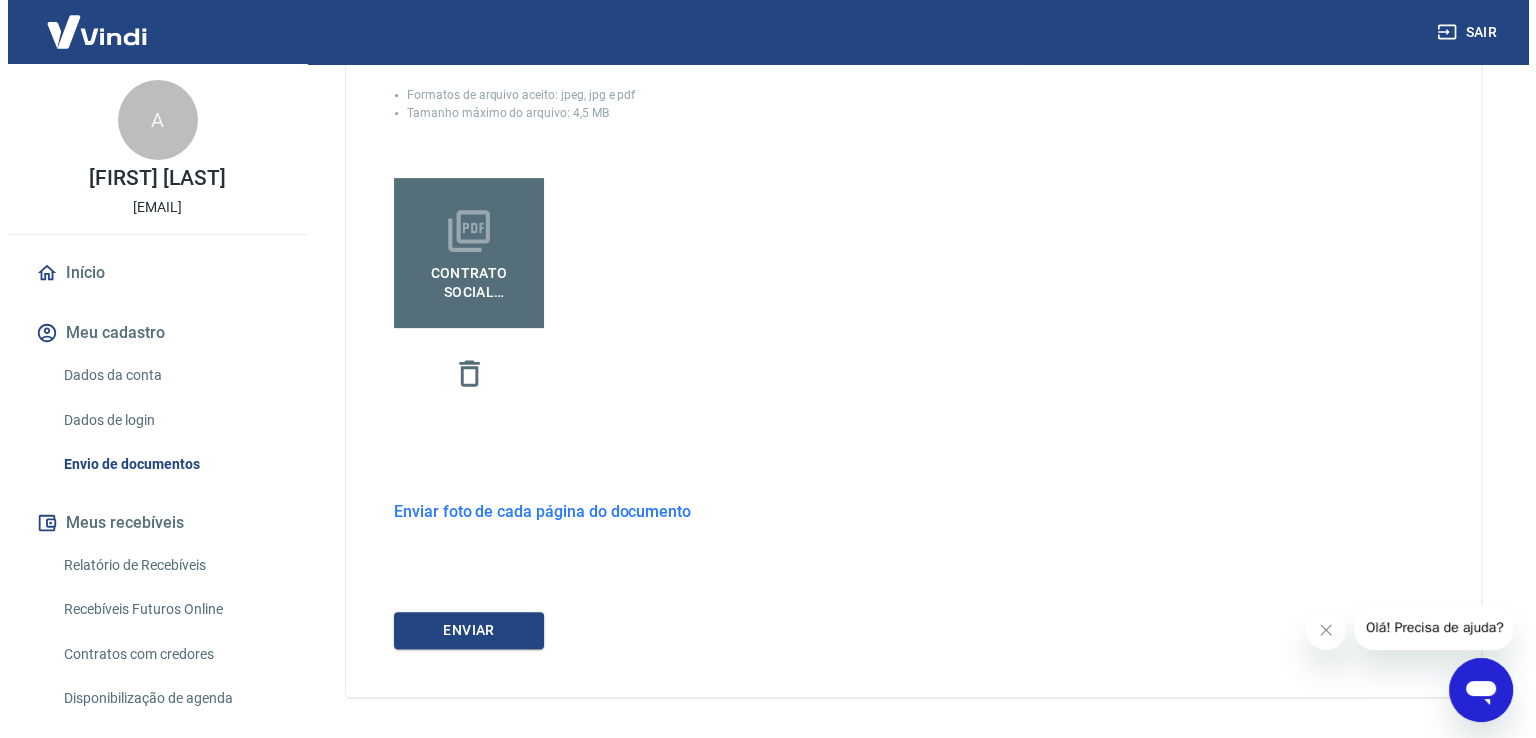 scroll, scrollTop: 616, scrollLeft: 0, axis: vertical 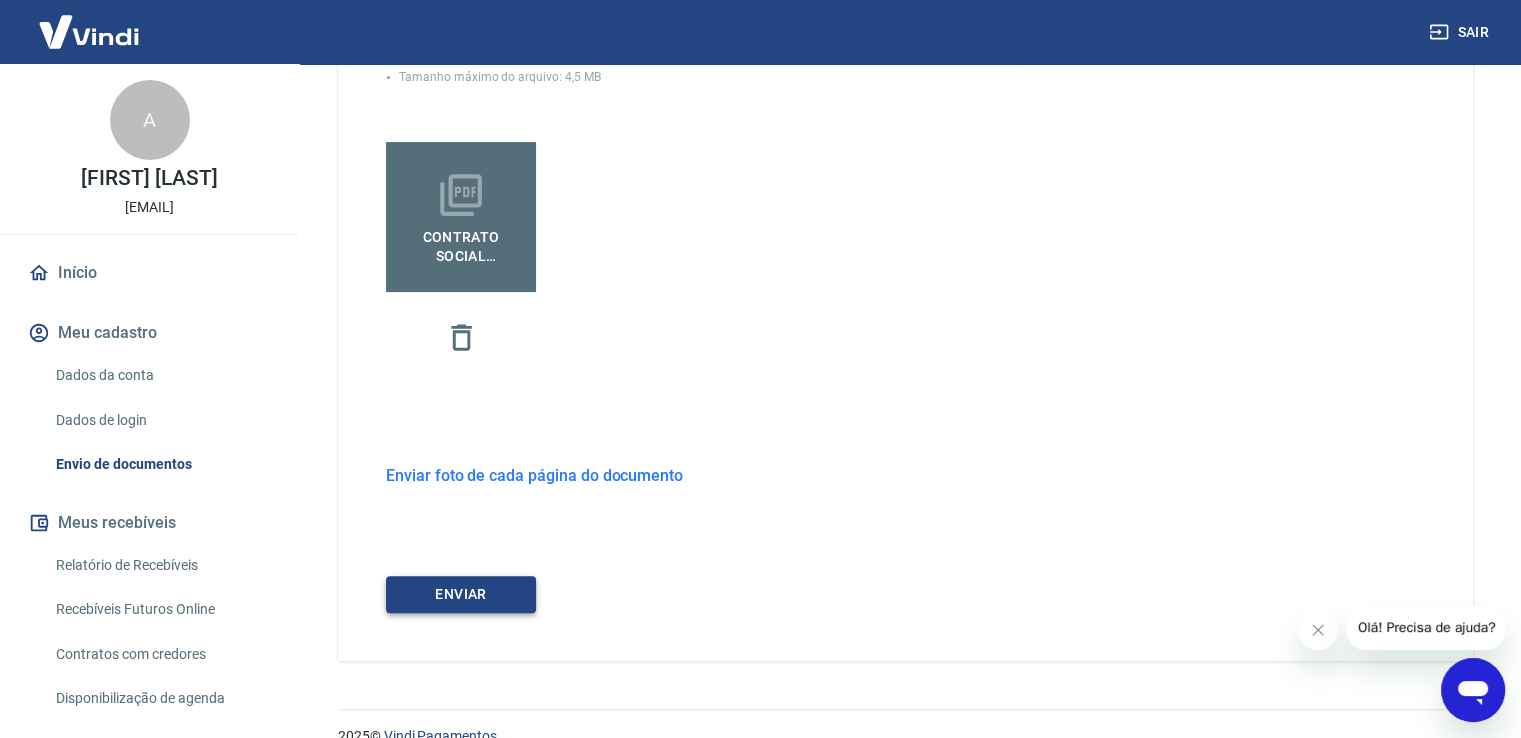 click on "ENVIAR" at bounding box center [461, 594] 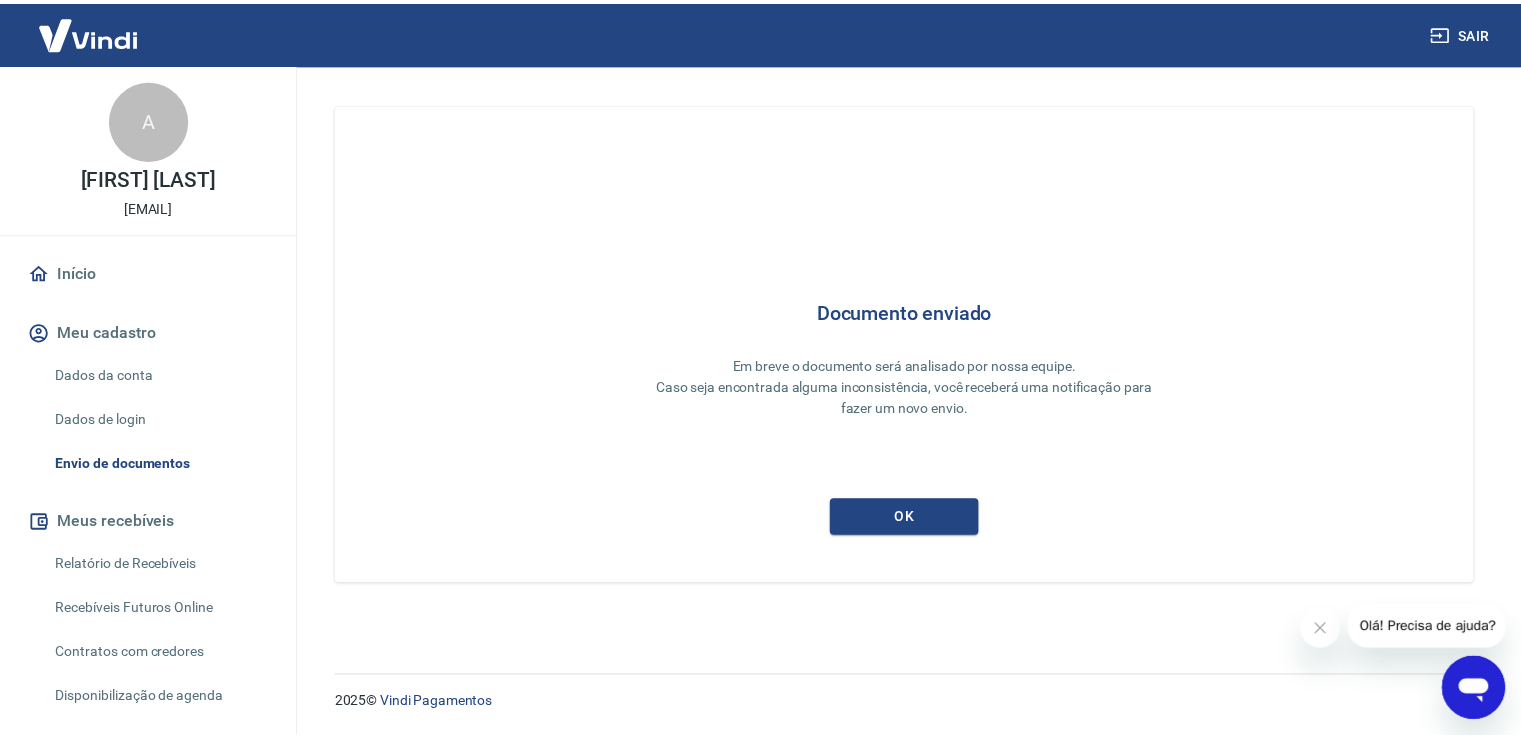 scroll, scrollTop: 0, scrollLeft: 0, axis: both 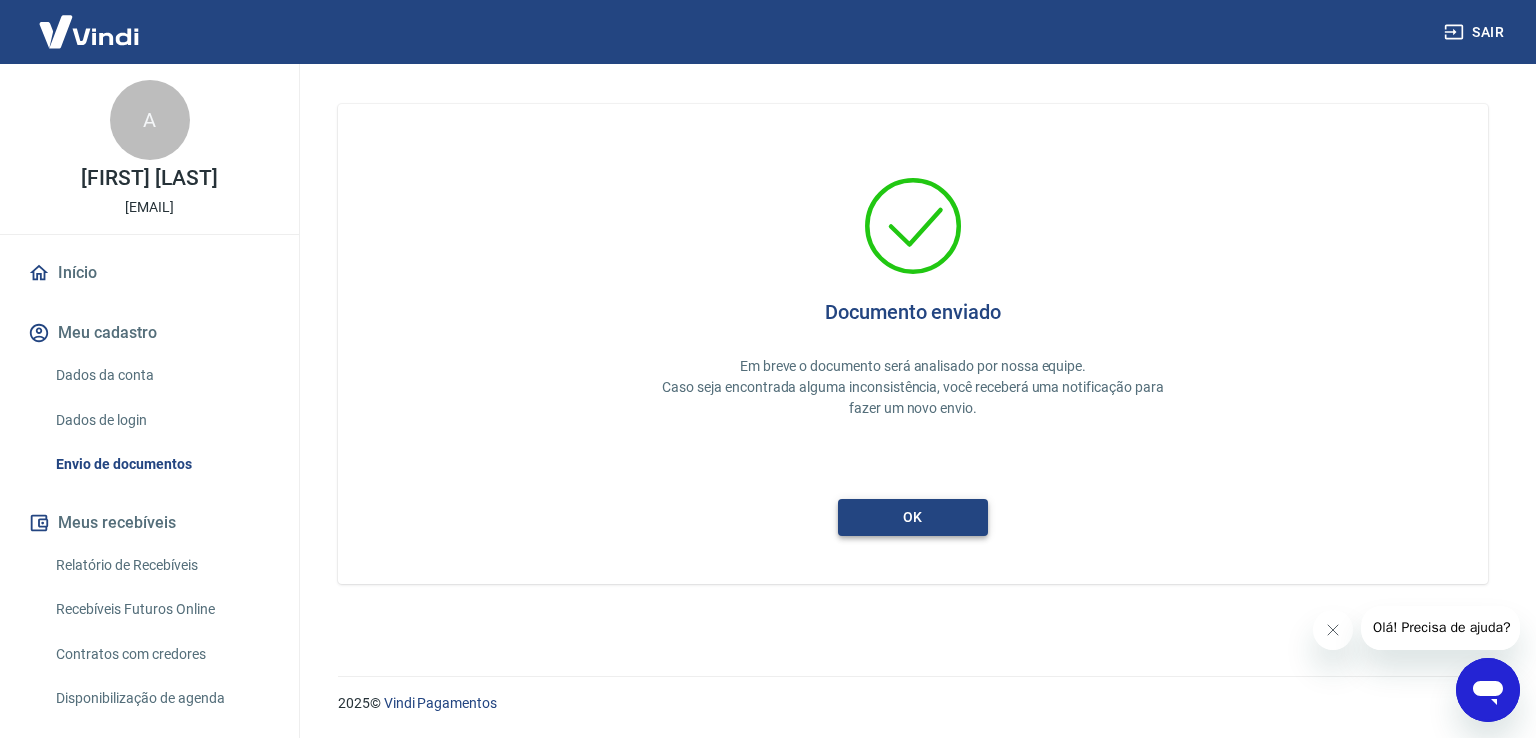 click on "ok" at bounding box center [913, 517] 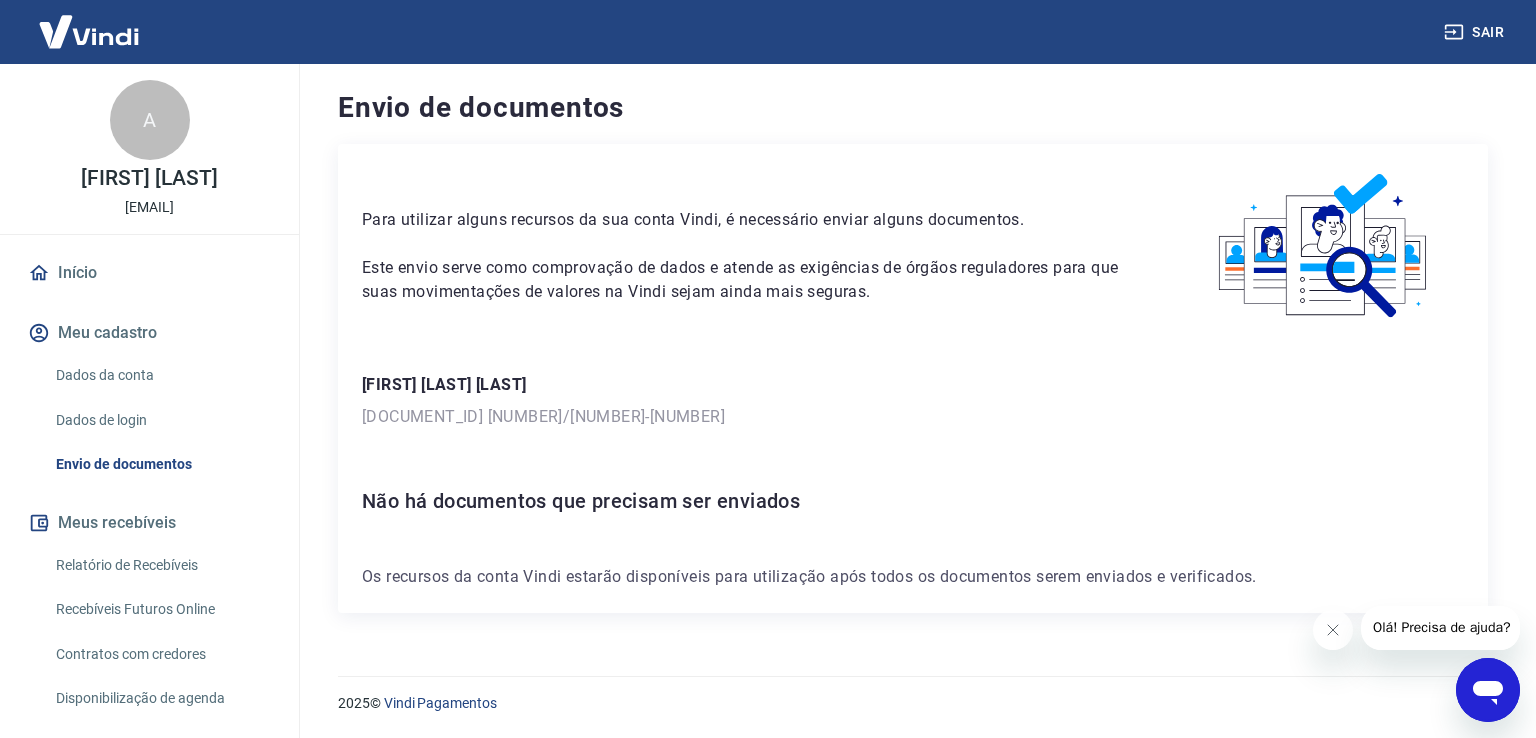 click at bounding box center [89, 31] 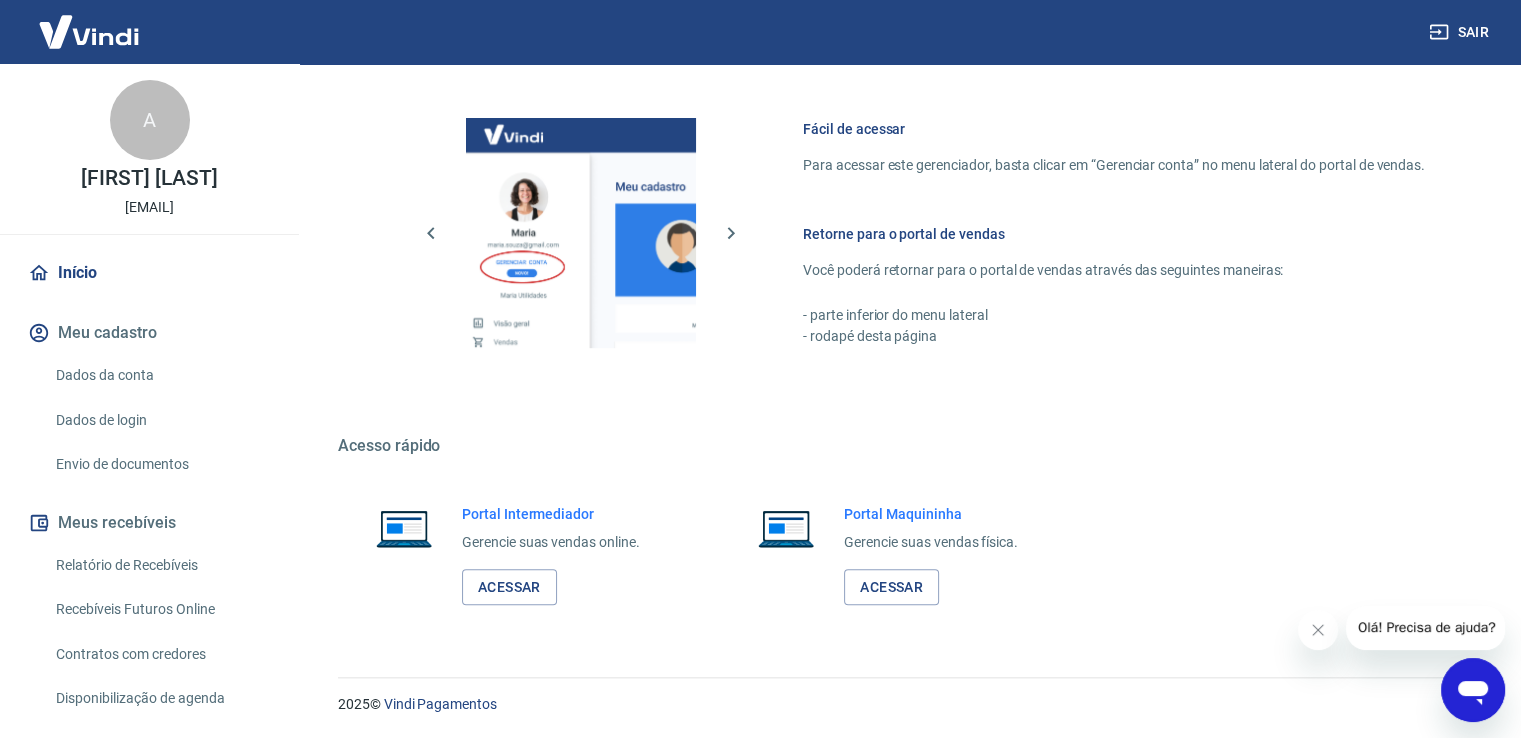 scroll, scrollTop: 1048, scrollLeft: 0, axis: vertical 